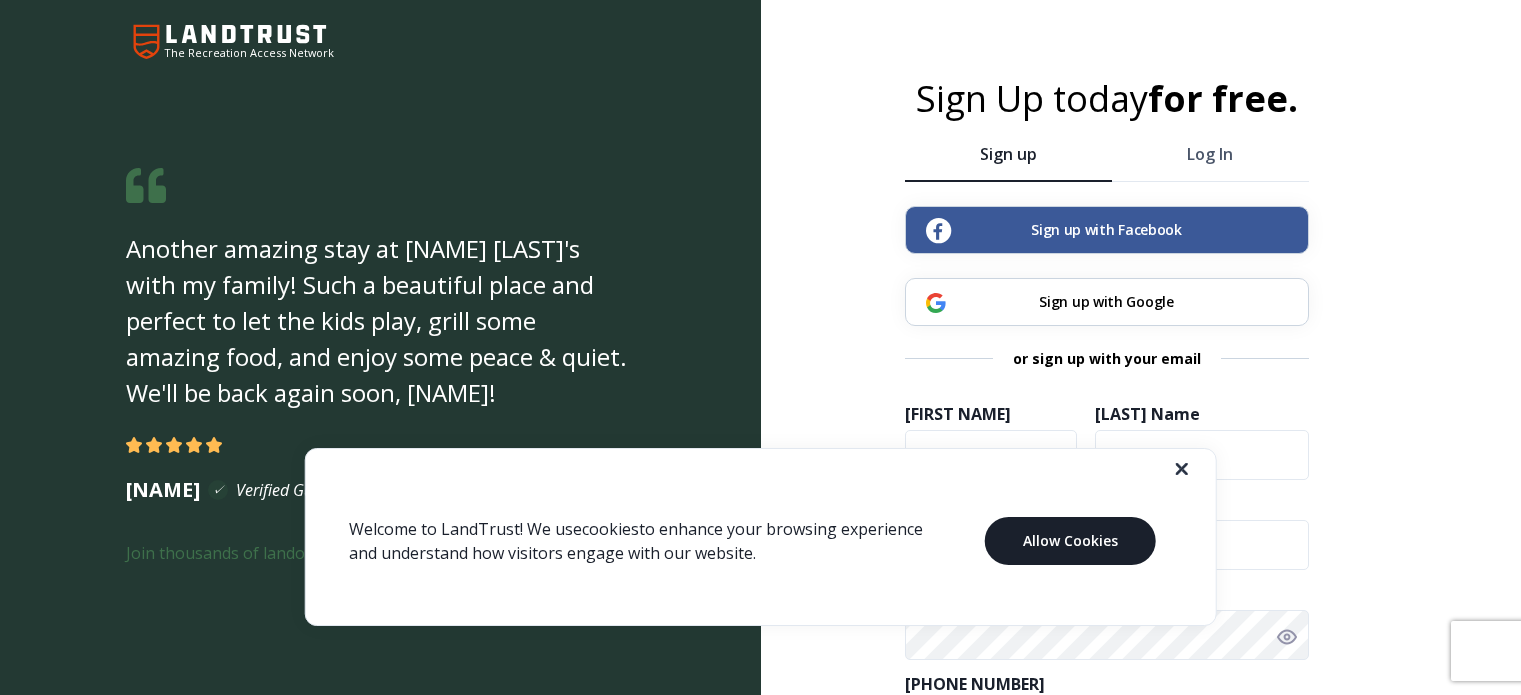 scroll, scrollTop: 0, scrollLeft: 0, axis: both 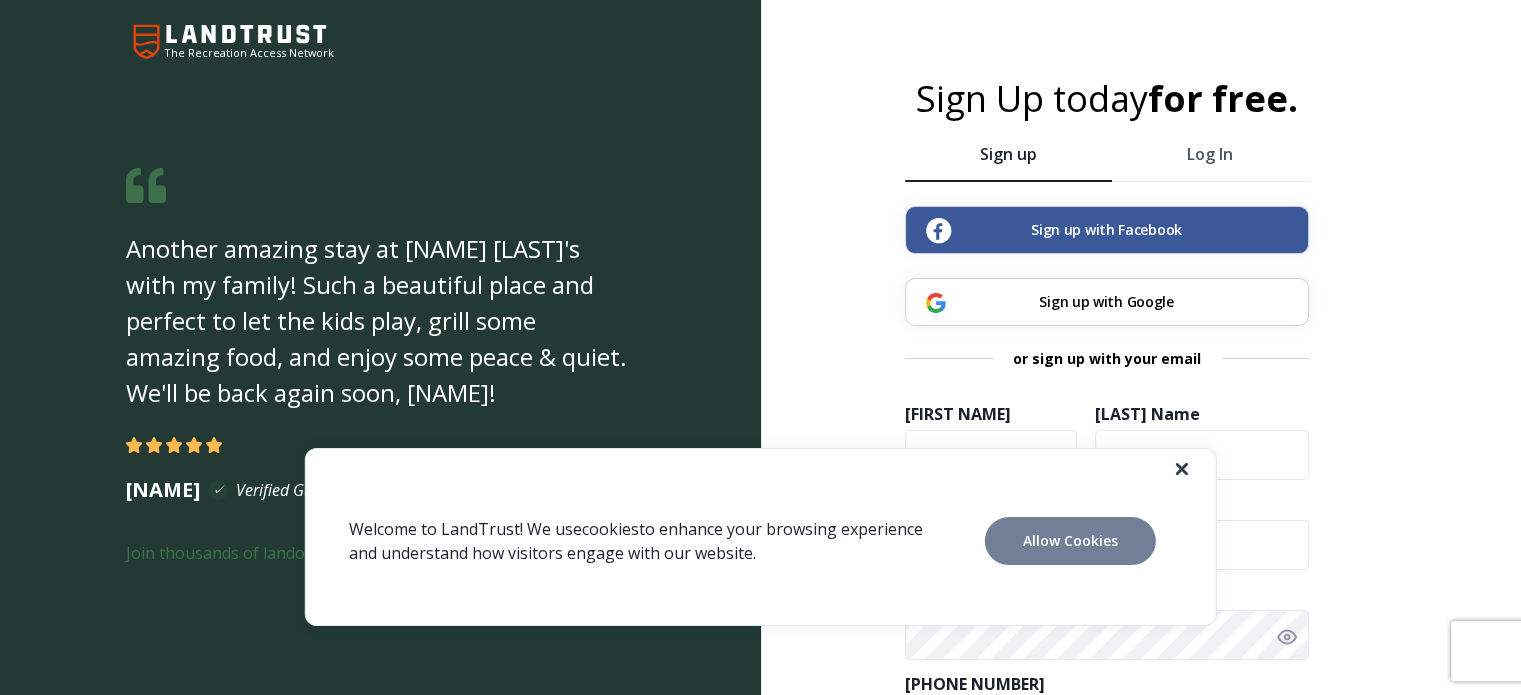 click on "Allow Cookies" at bounding box center (1070, 540) 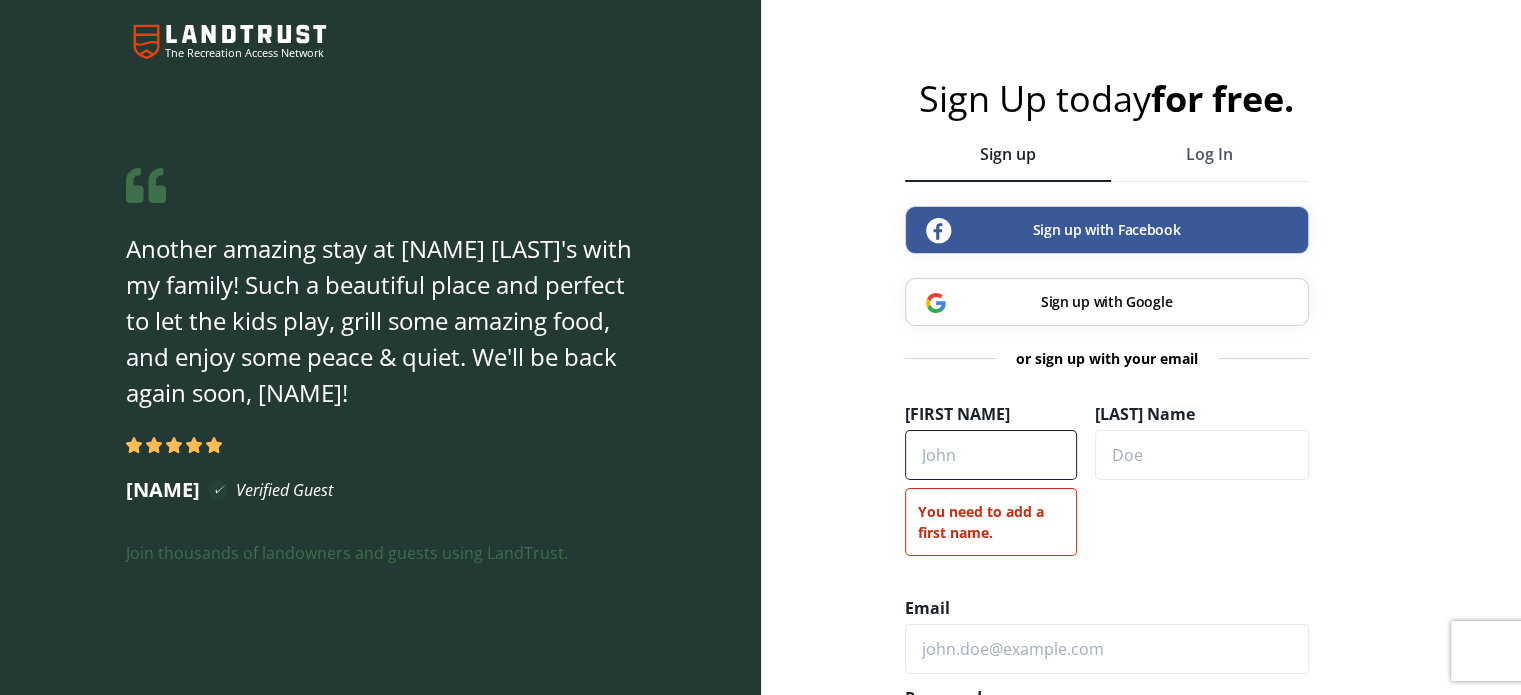 click on "First Name" at bounding box center [991, 455] 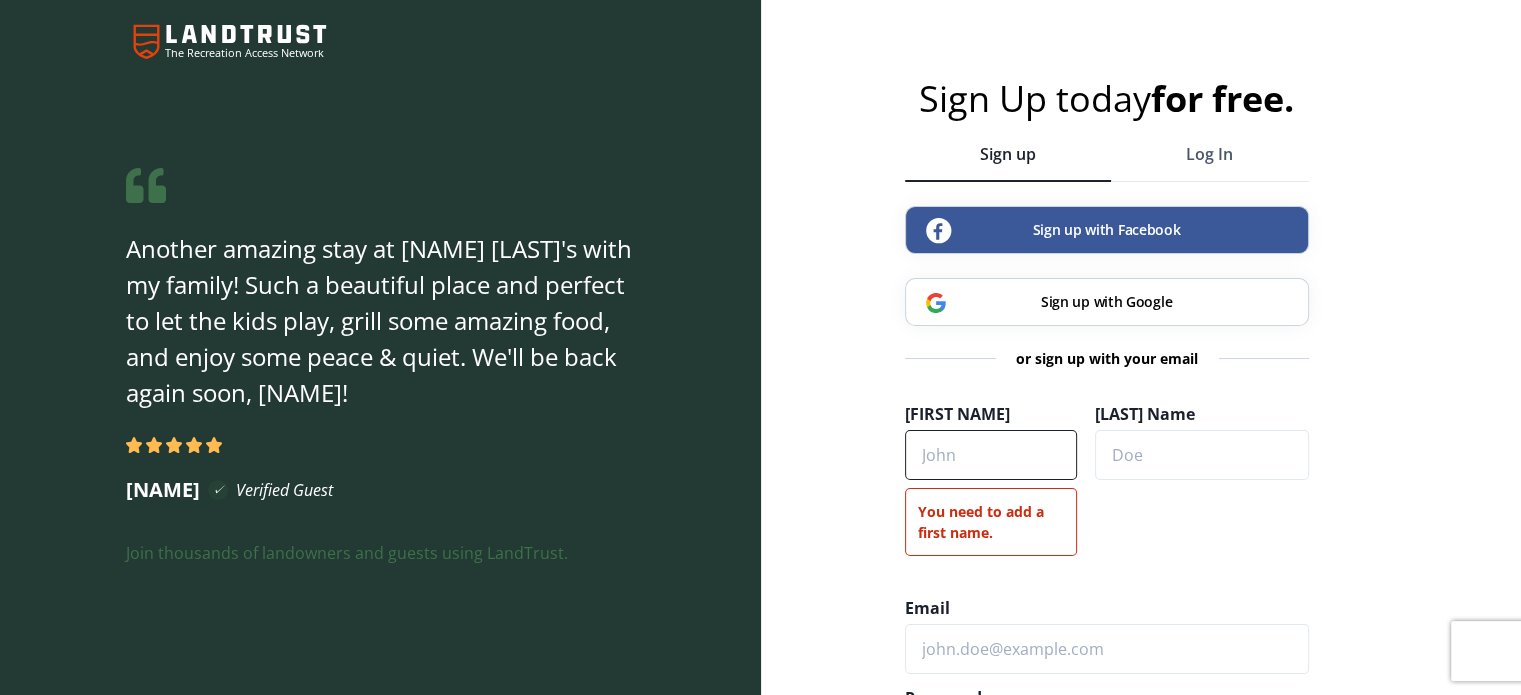 type on "David" 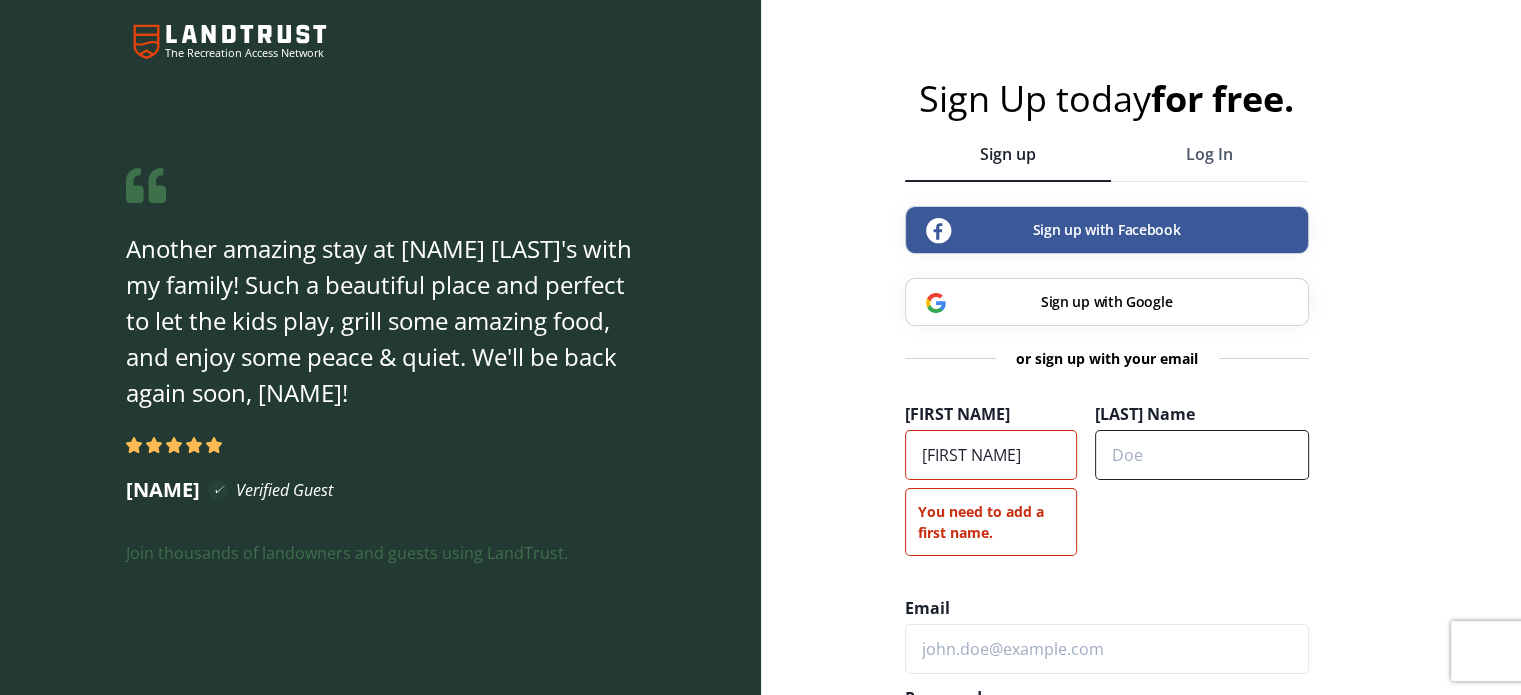 type on "Lozowski" 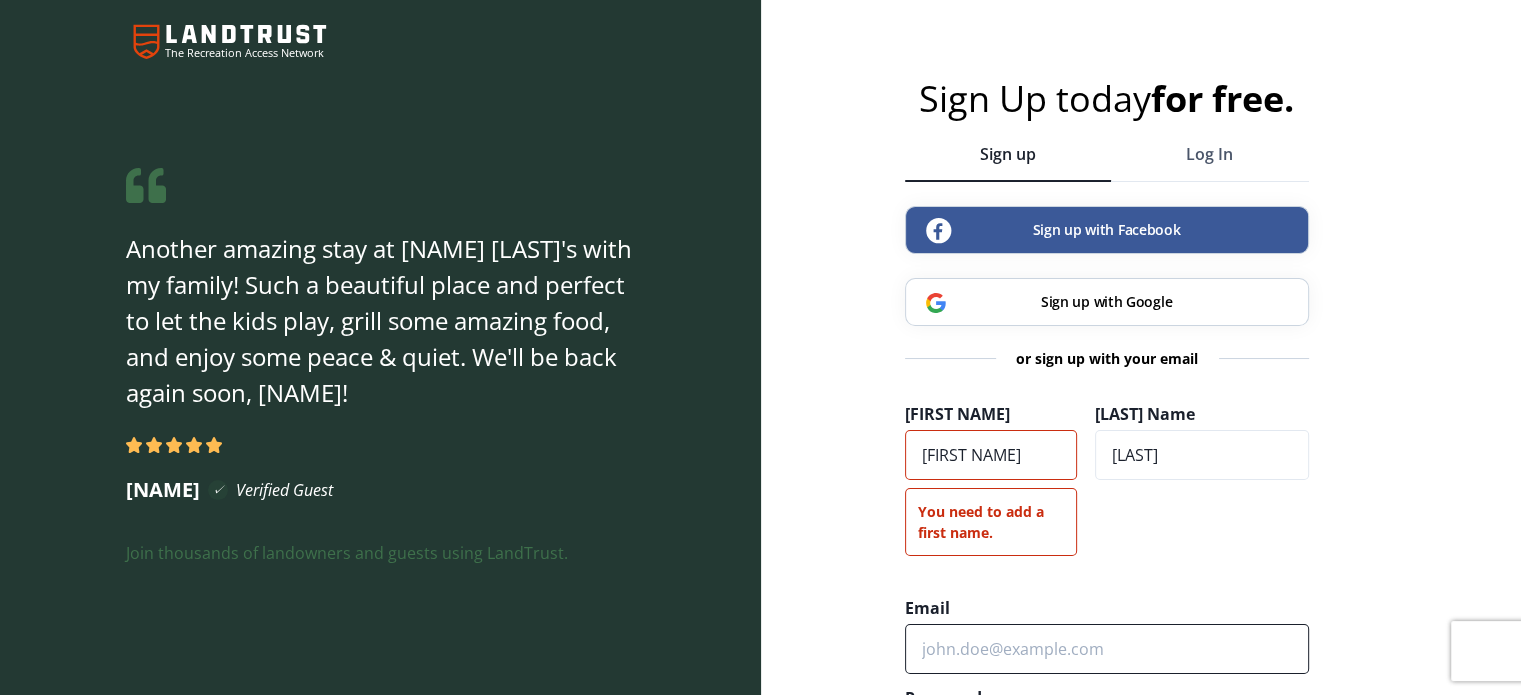 type on "lozowski@hughes.net" 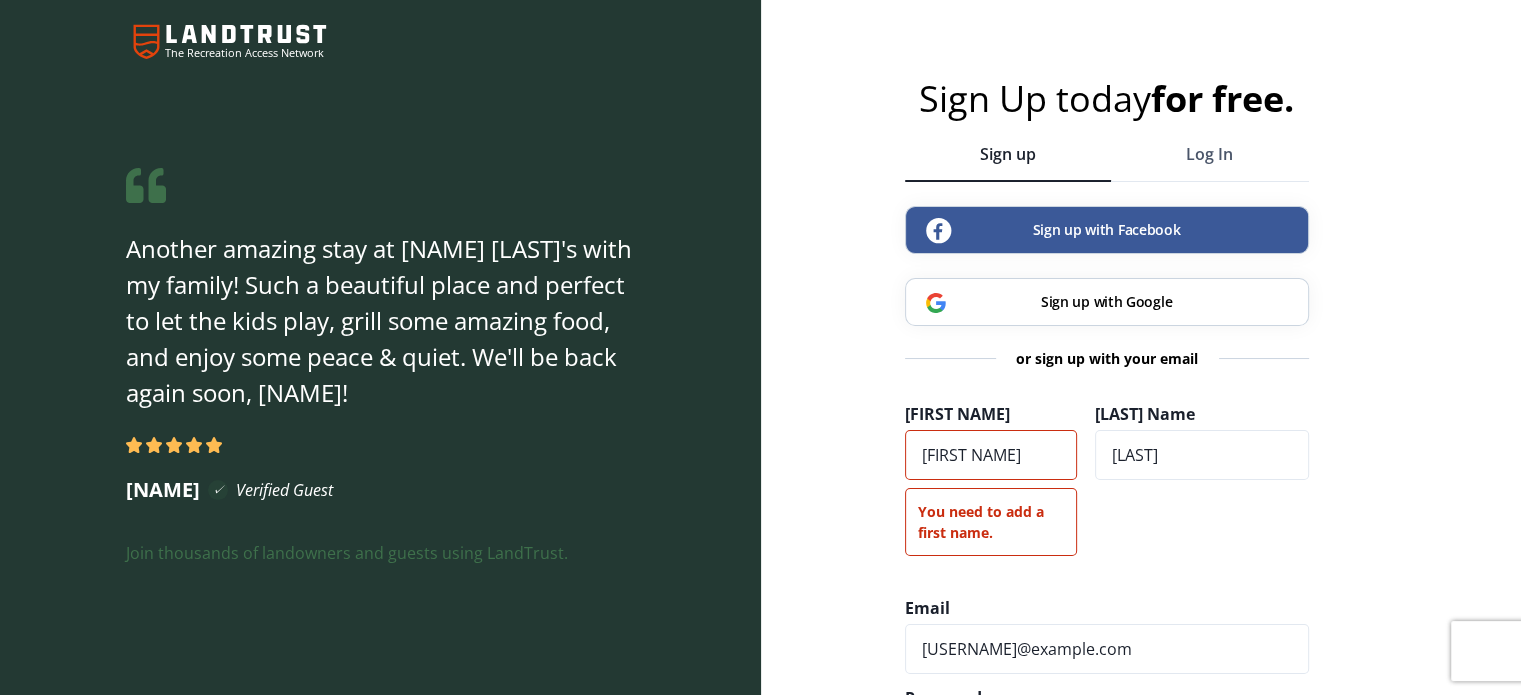 type on "(740) 502-0260" 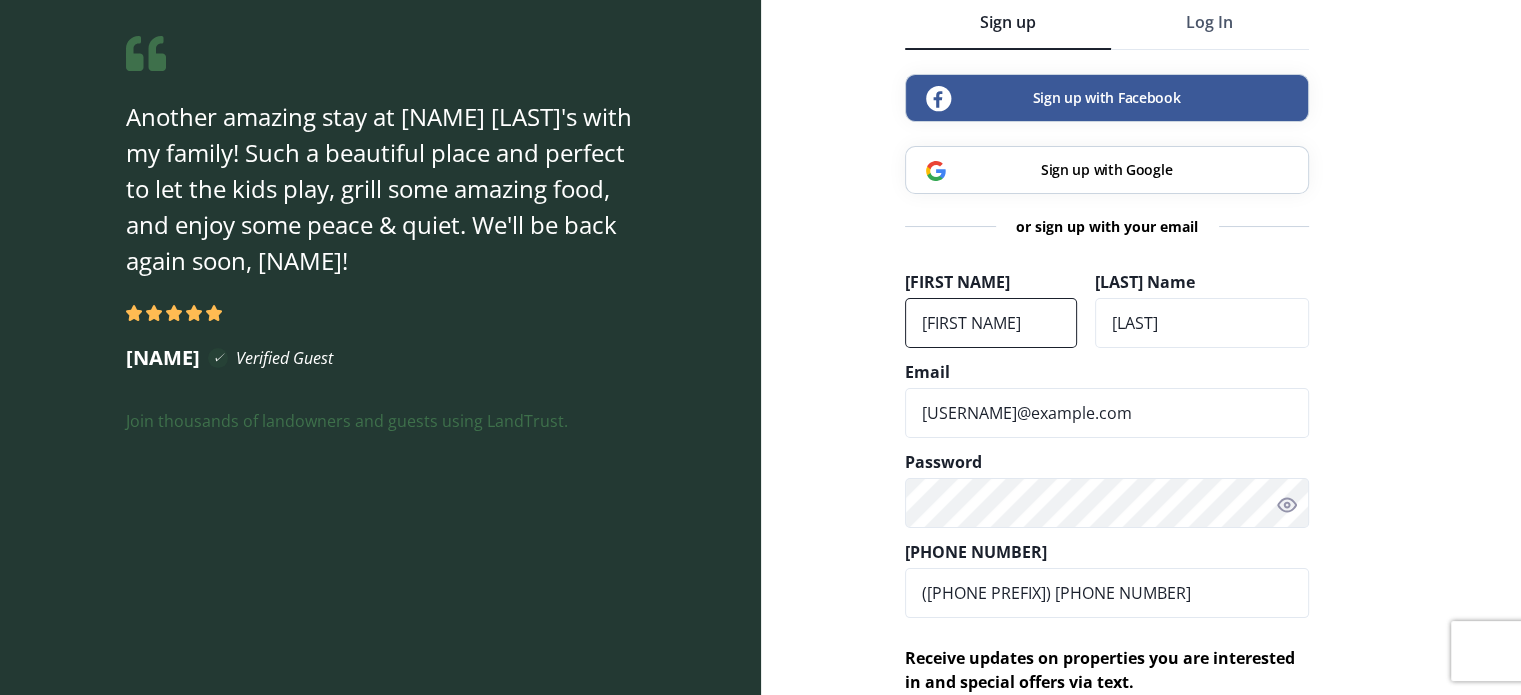 scroll, scrollTop: 157, scrollLeft: 0, axis: vertical 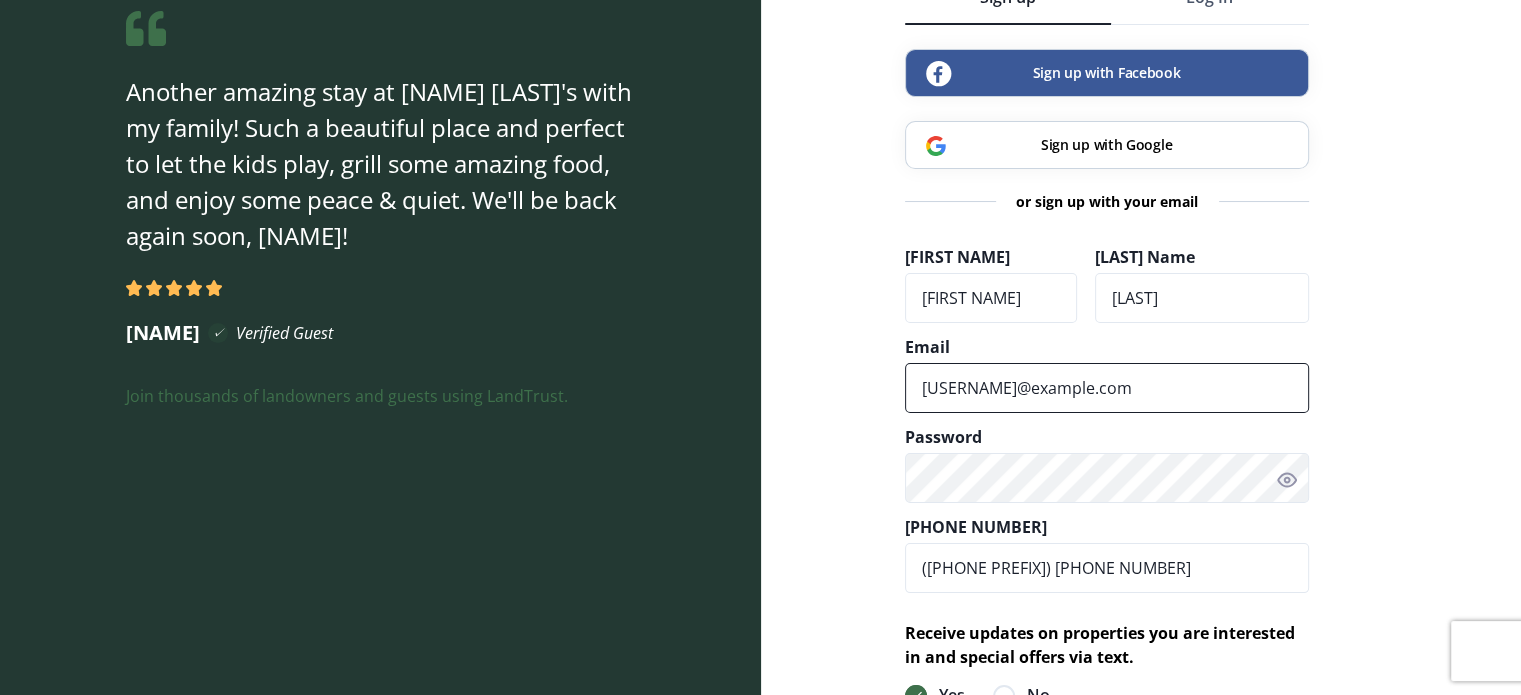 drag, startPoint x: 1115, startPoint y: 381, endPoint x: 920, endPoint y: 402, distance: 196.1275 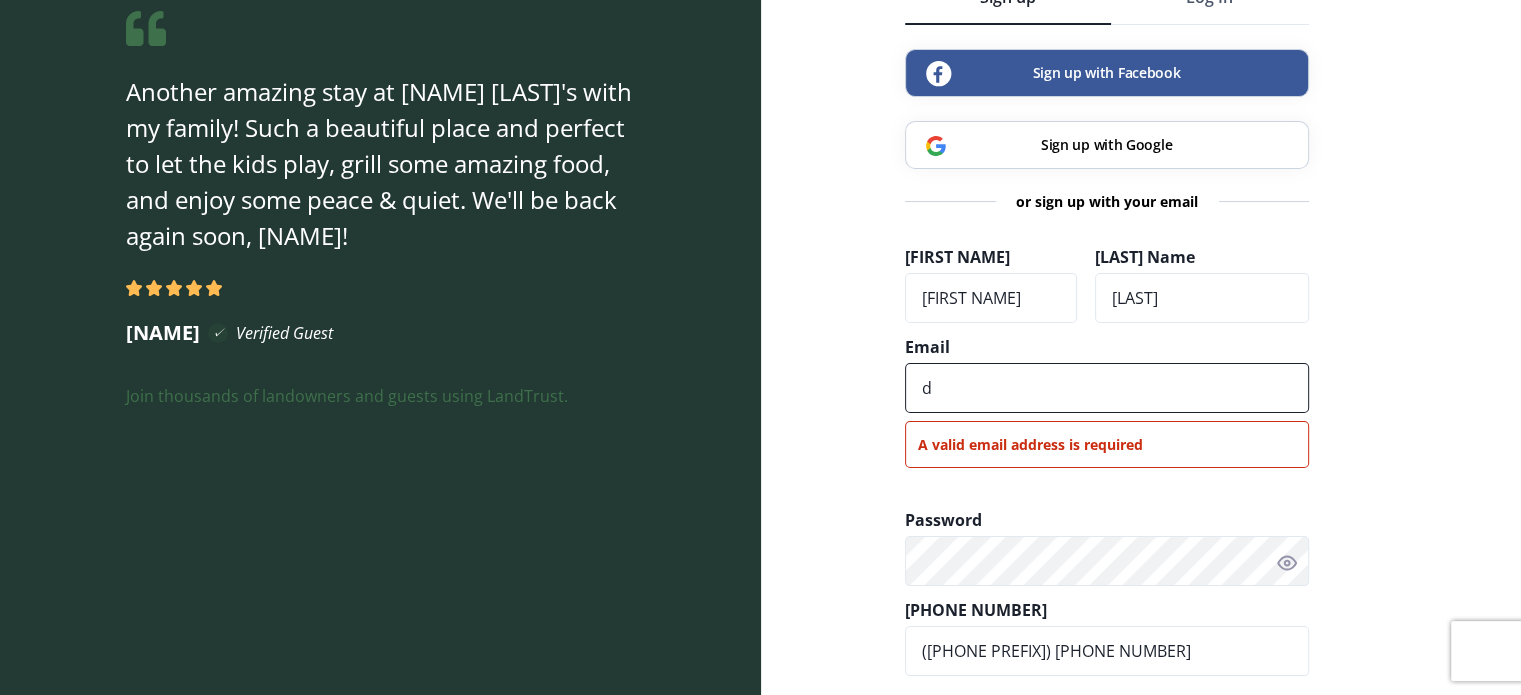 type on "[EMAIL]" 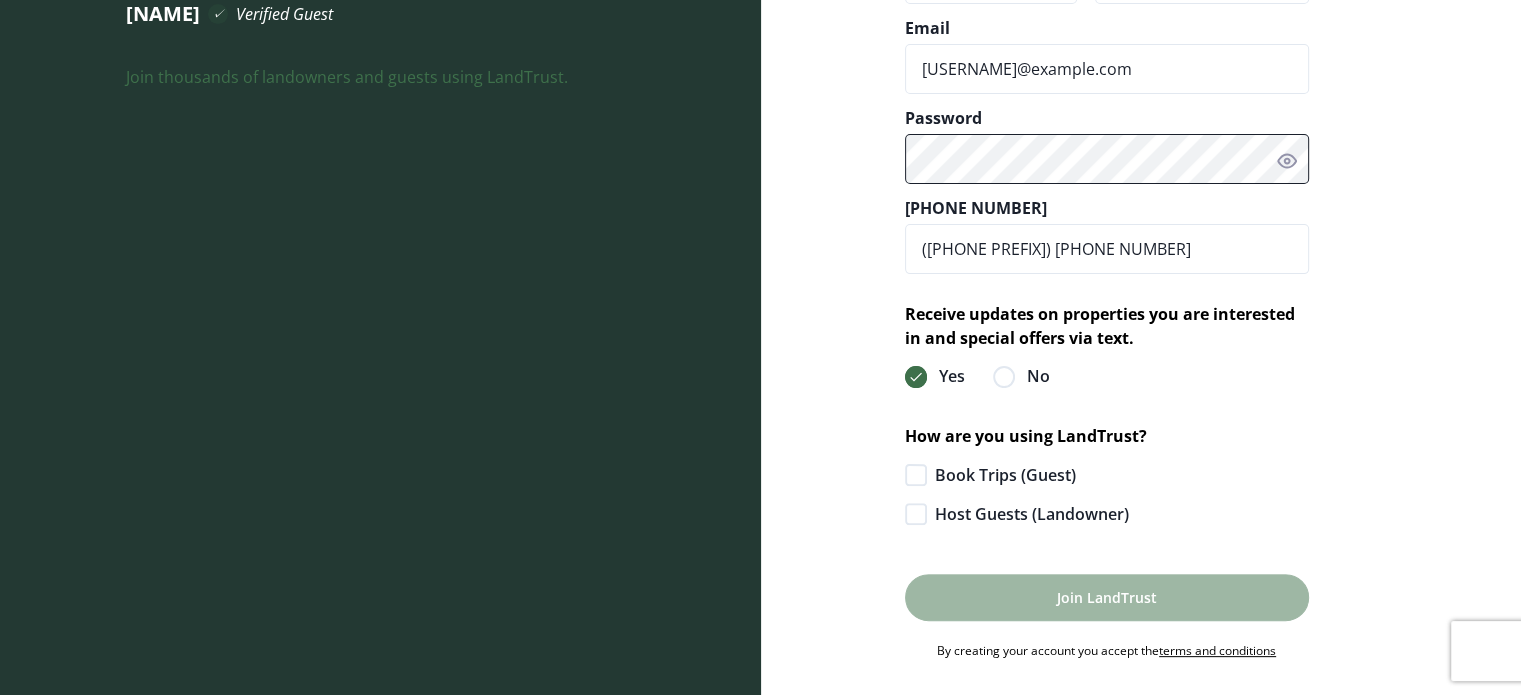 scroll, scrollTop: 500, scrollLeft: 0, axis: vertical 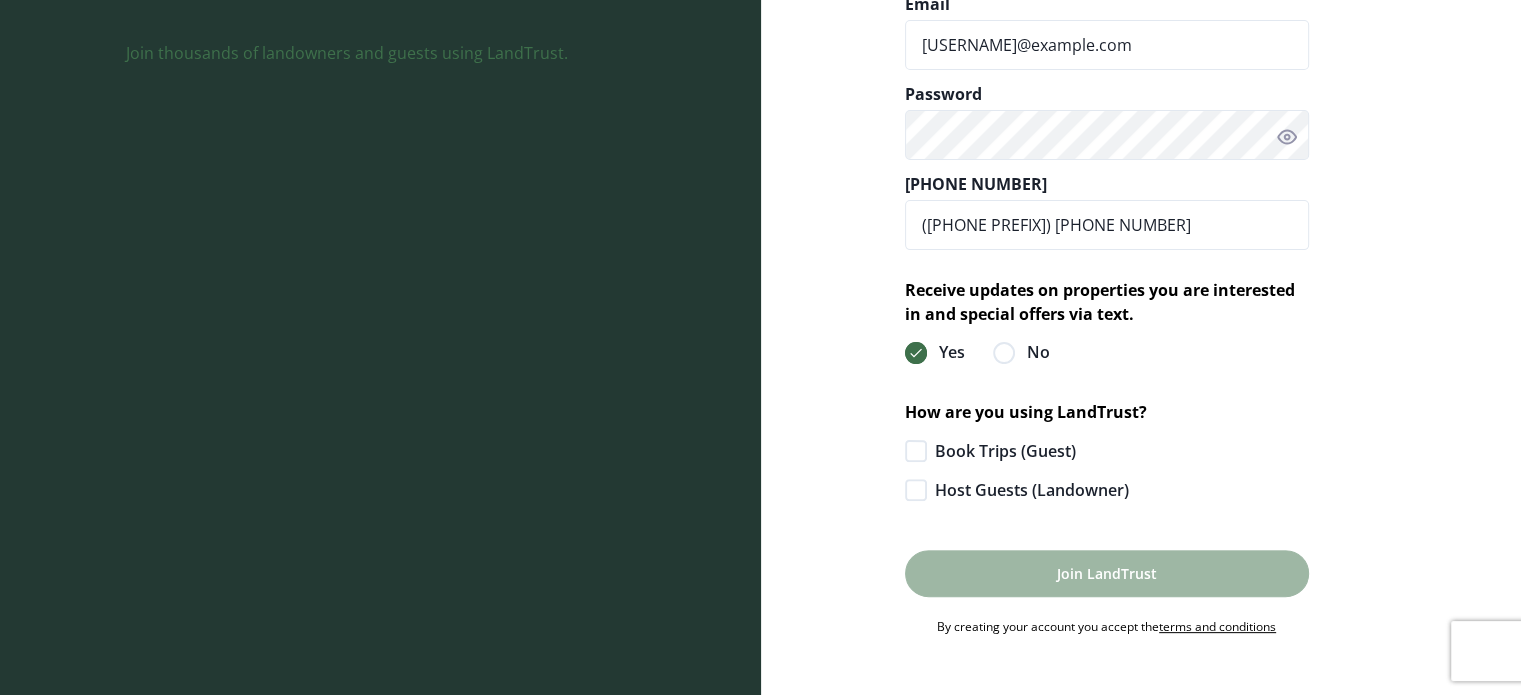 click 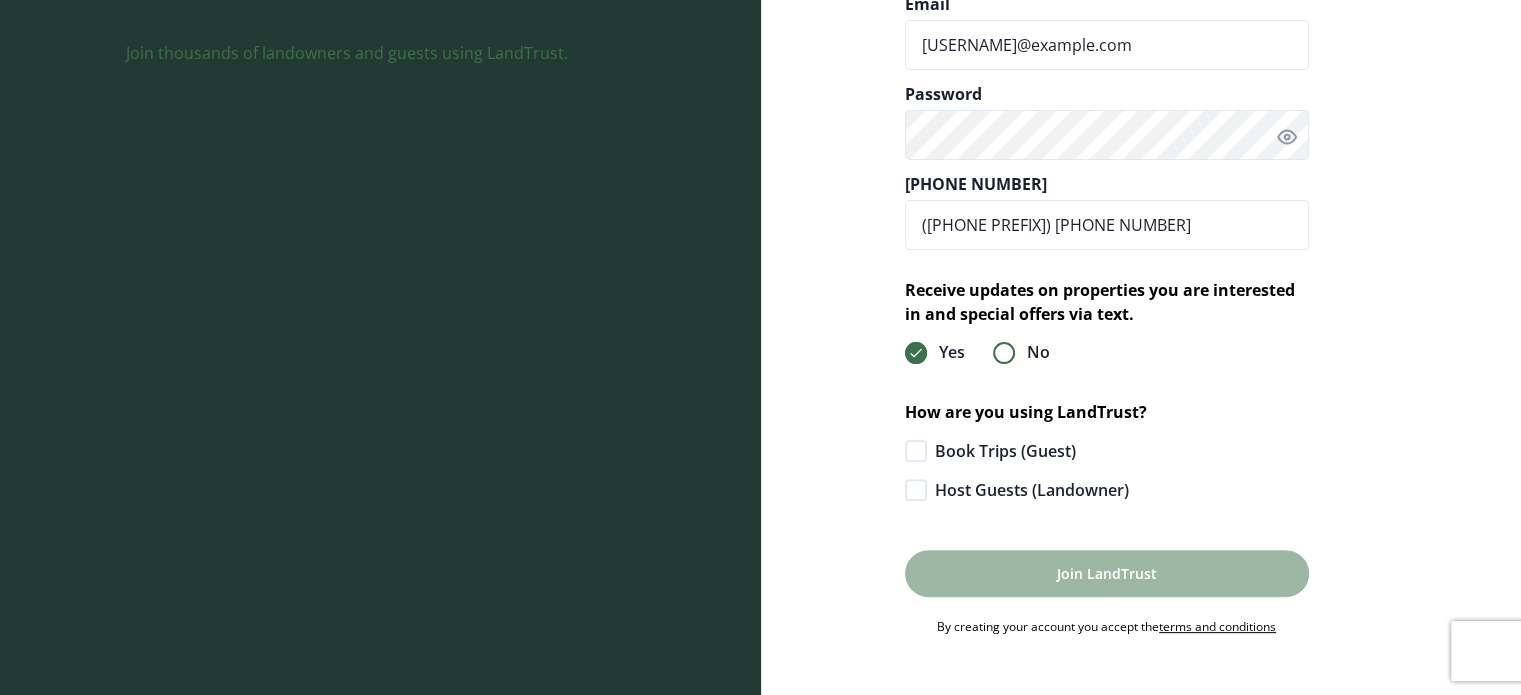 click on "No" at bounding box center [993, 363] 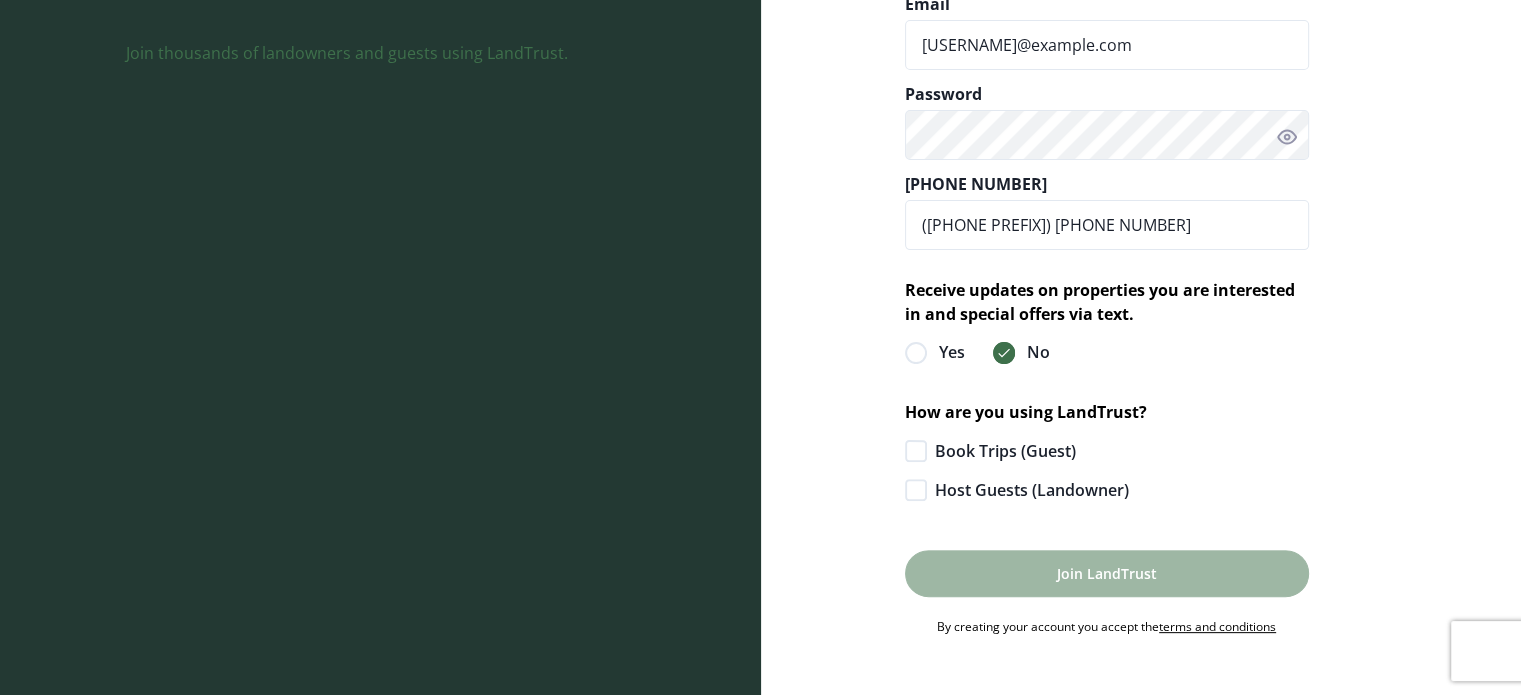 click 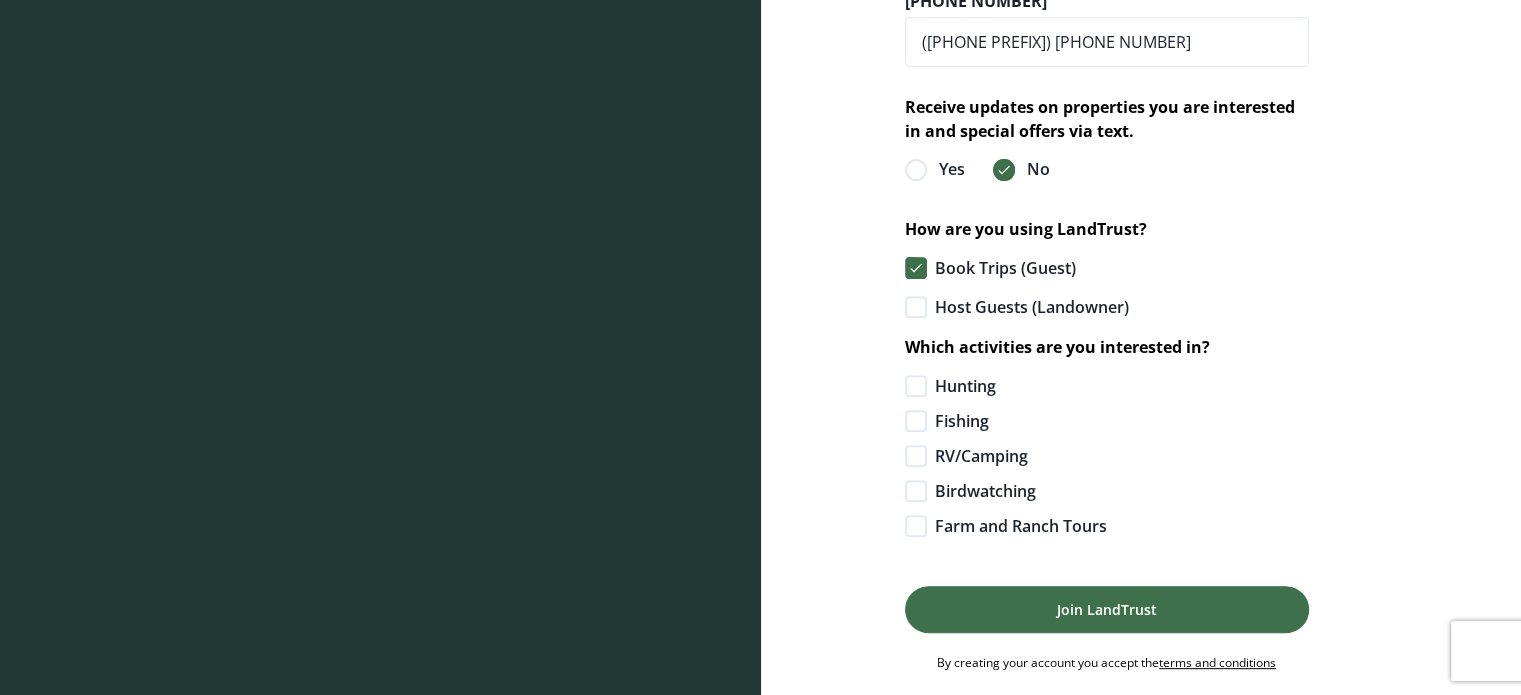 scroll, scrollTop: 686, scrollLeft: 0, axis: vertical 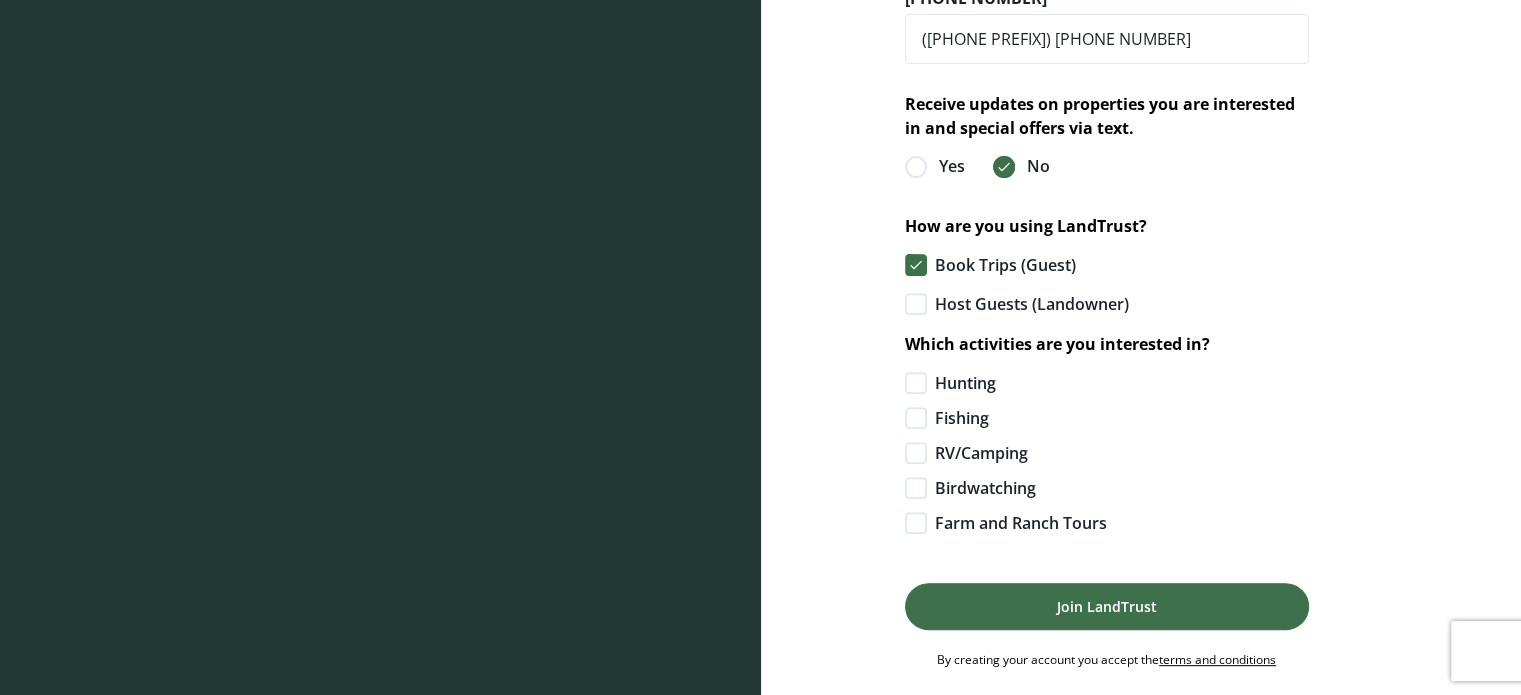 click 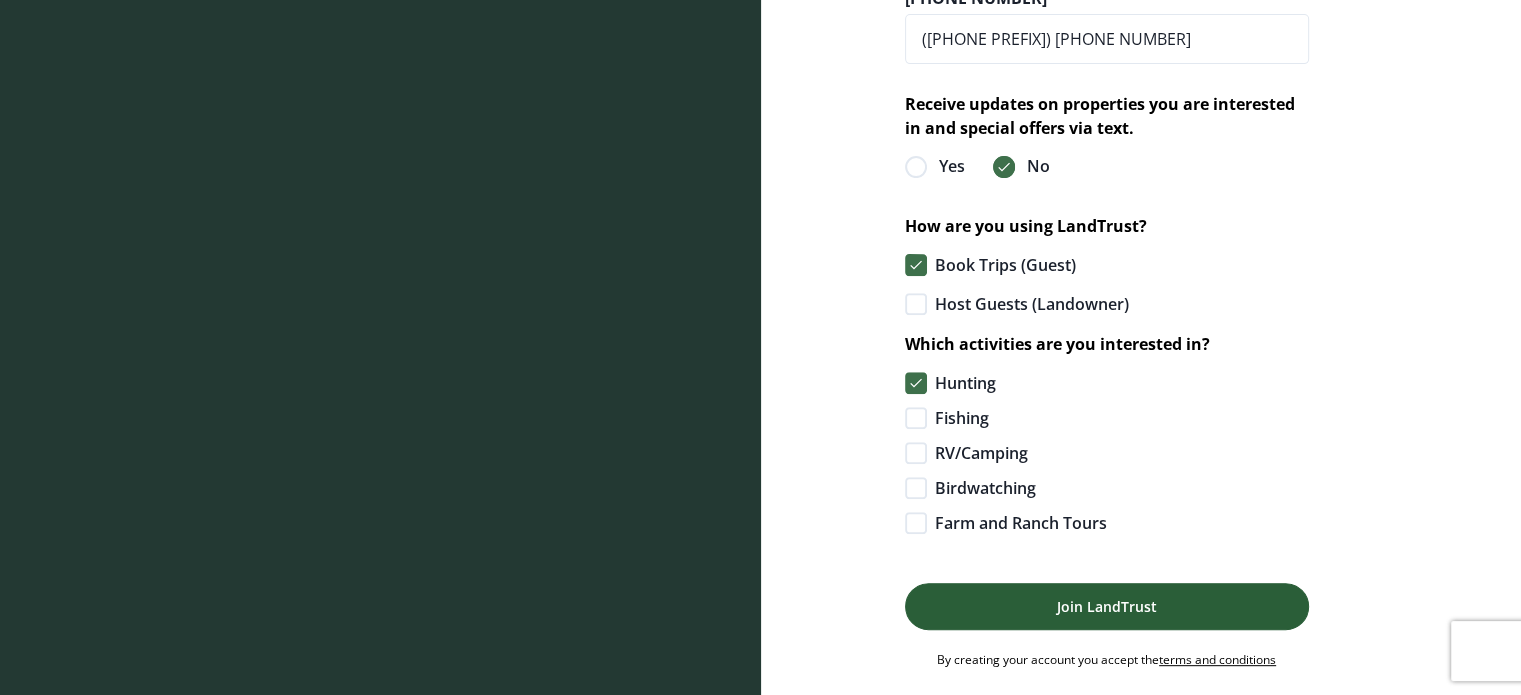 click on "Join LandTrust" at bounding box center (1107, 606) 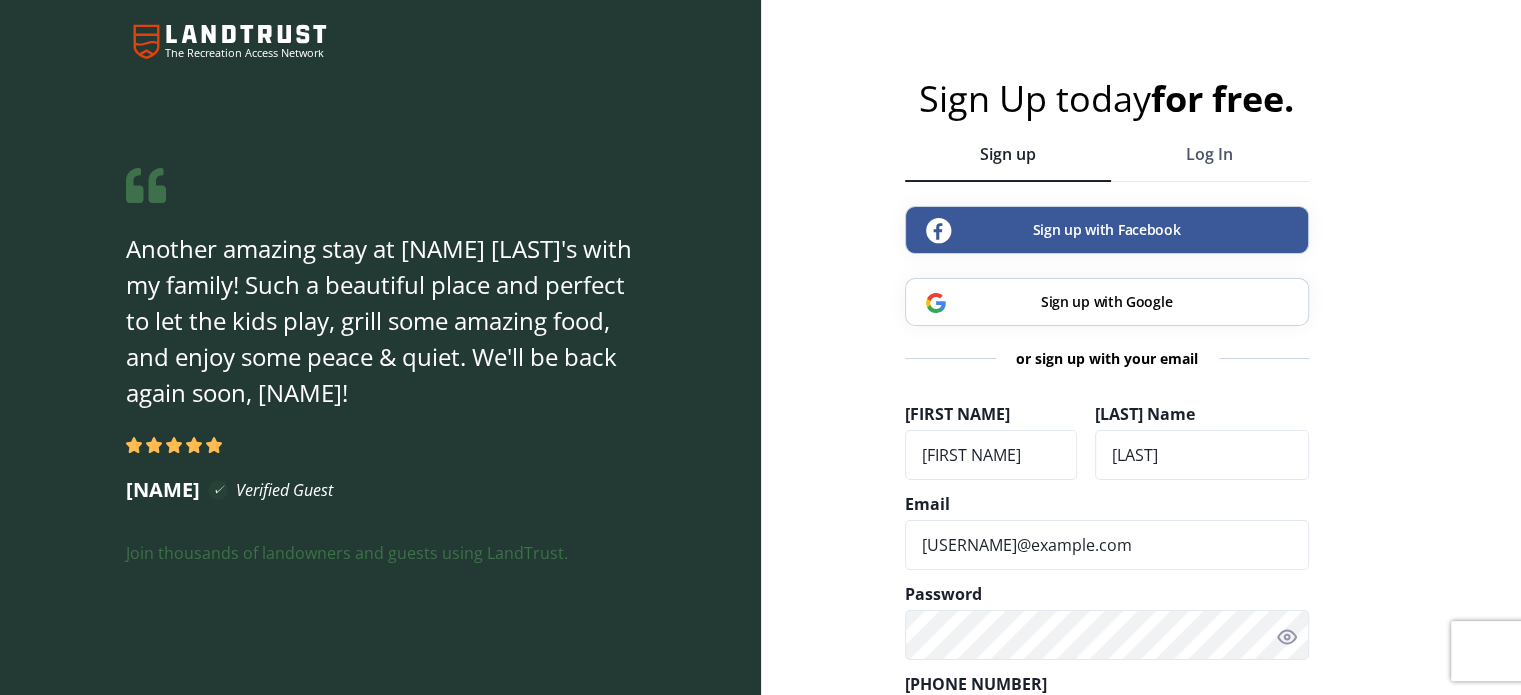 select on "landtrust_trip_guest" 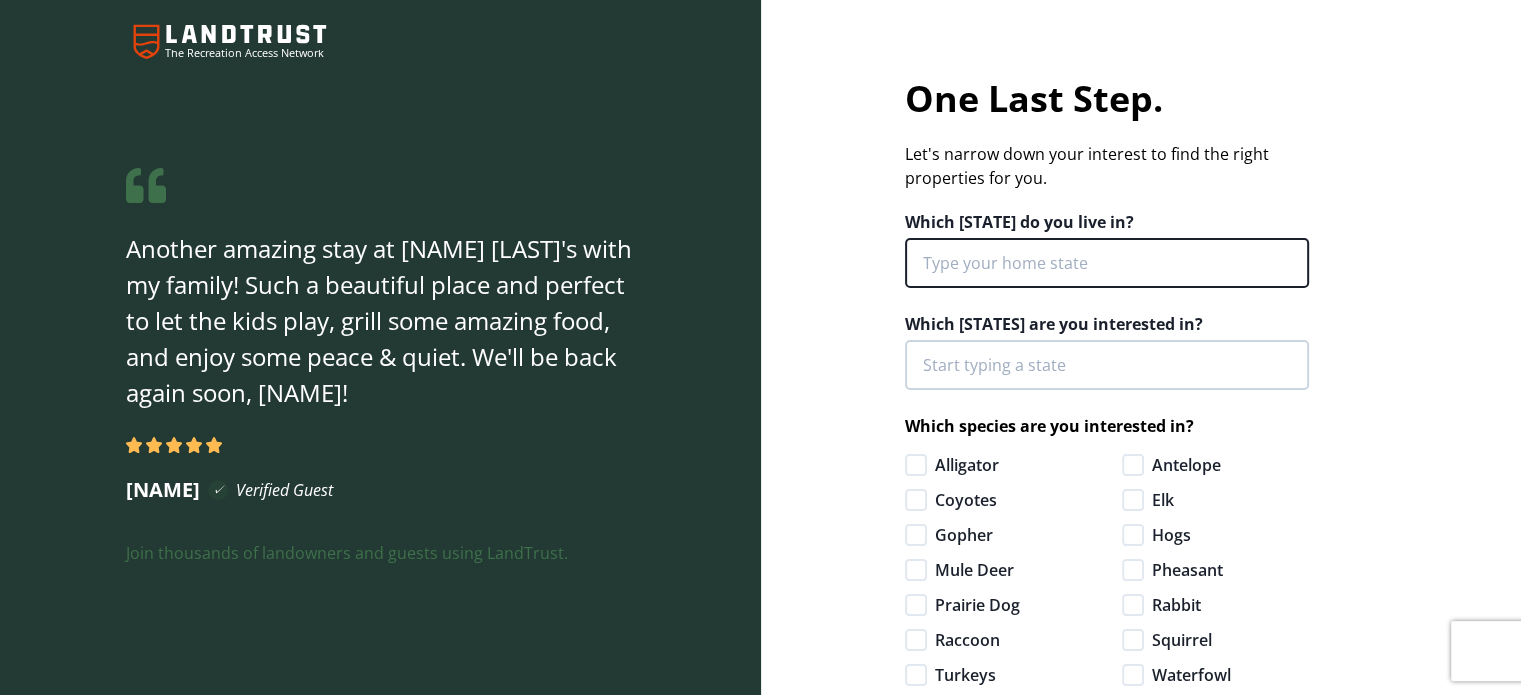 click at bounding box center [1107, 263] 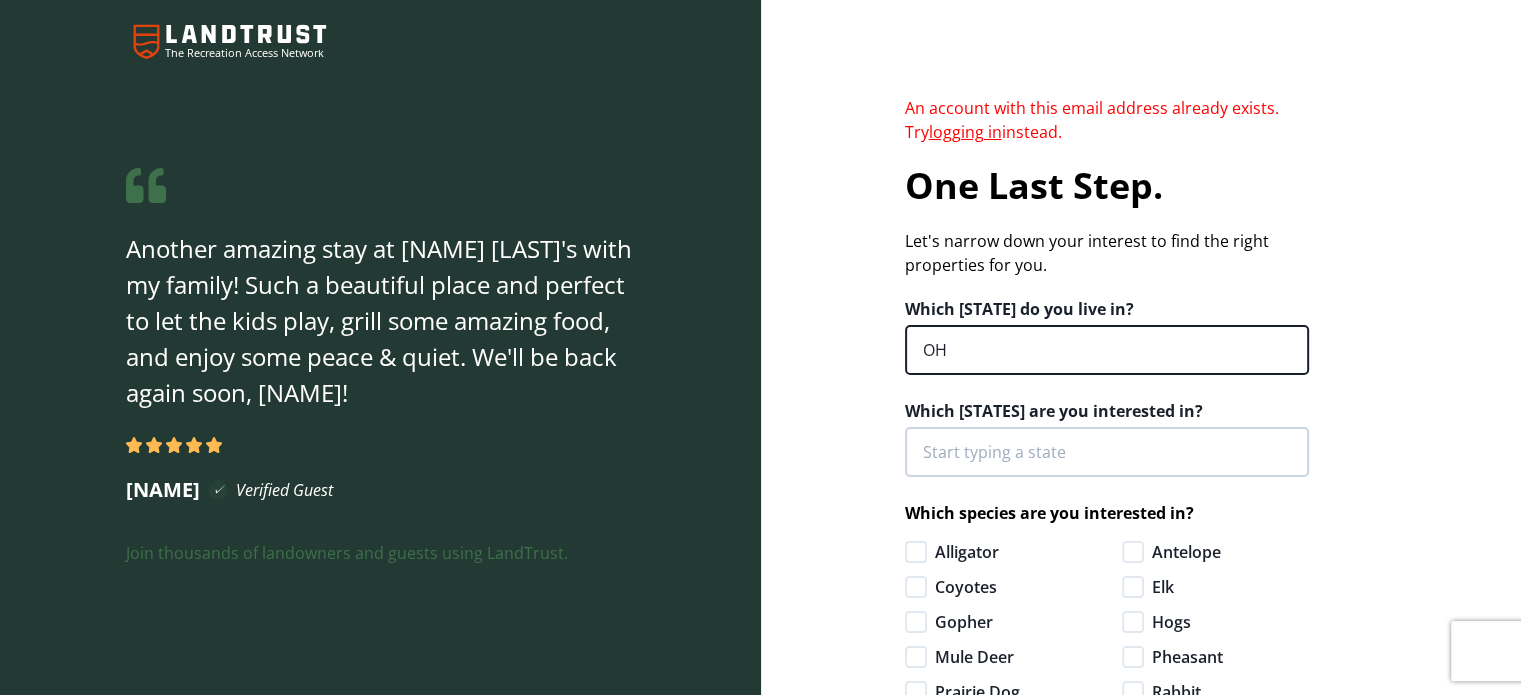 click on "OH" at bounding box center [1107, 350] 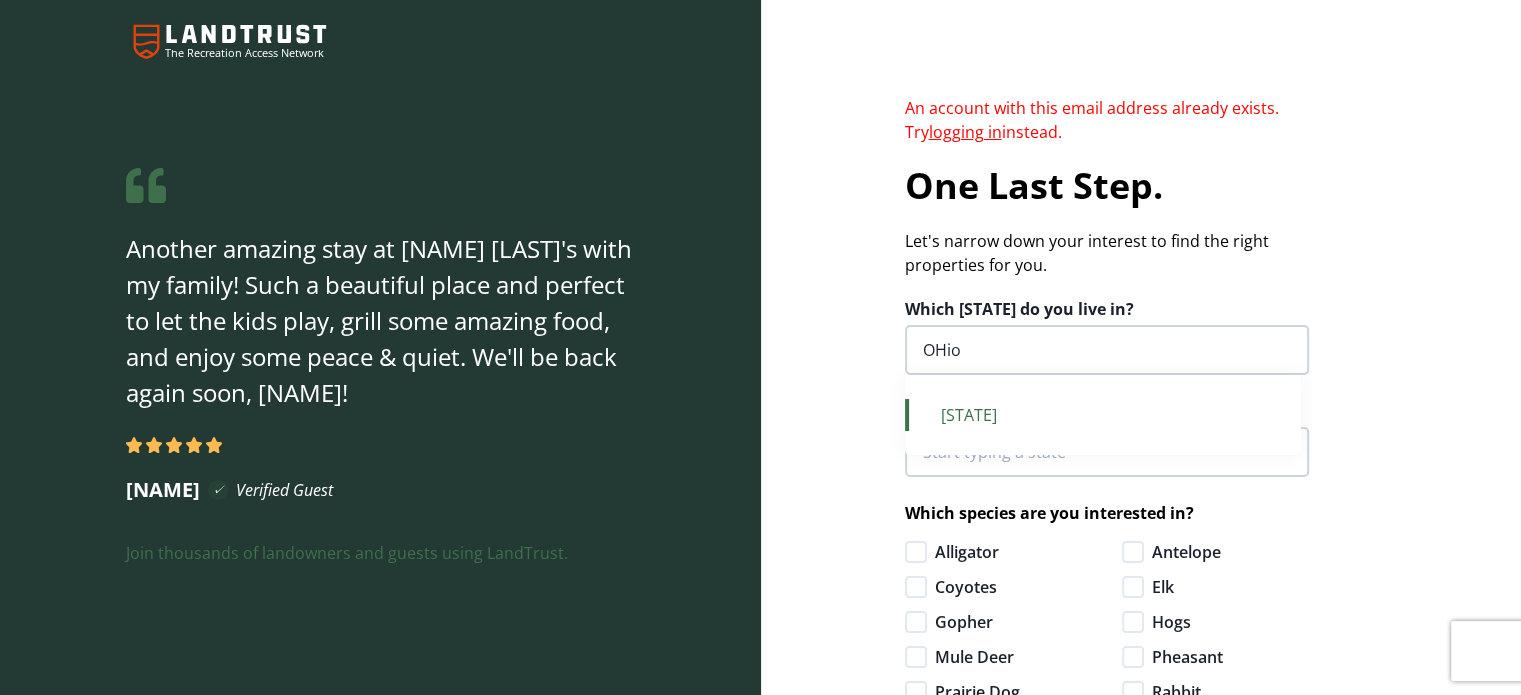 type on "Ohio" 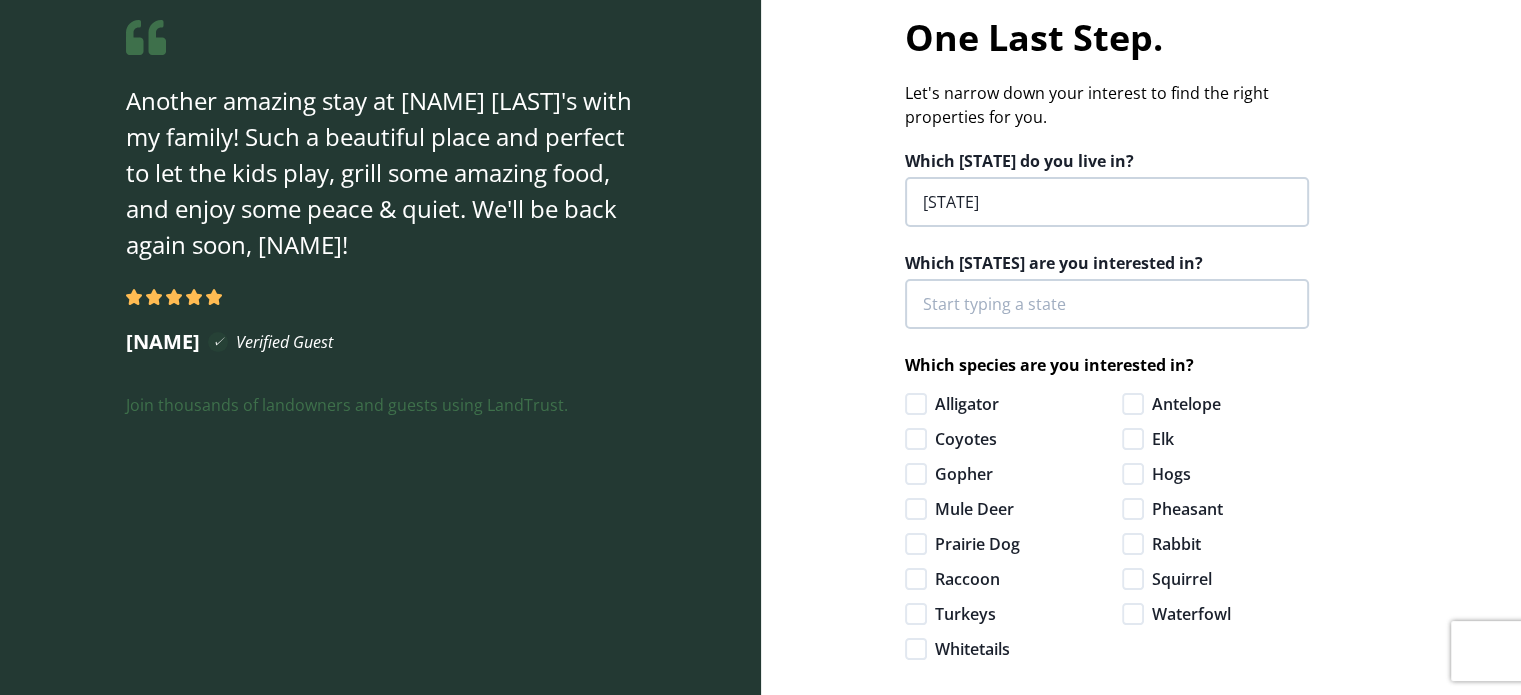 scroll, scrollTop: 150, scrollLeft: 0, axis: vertical 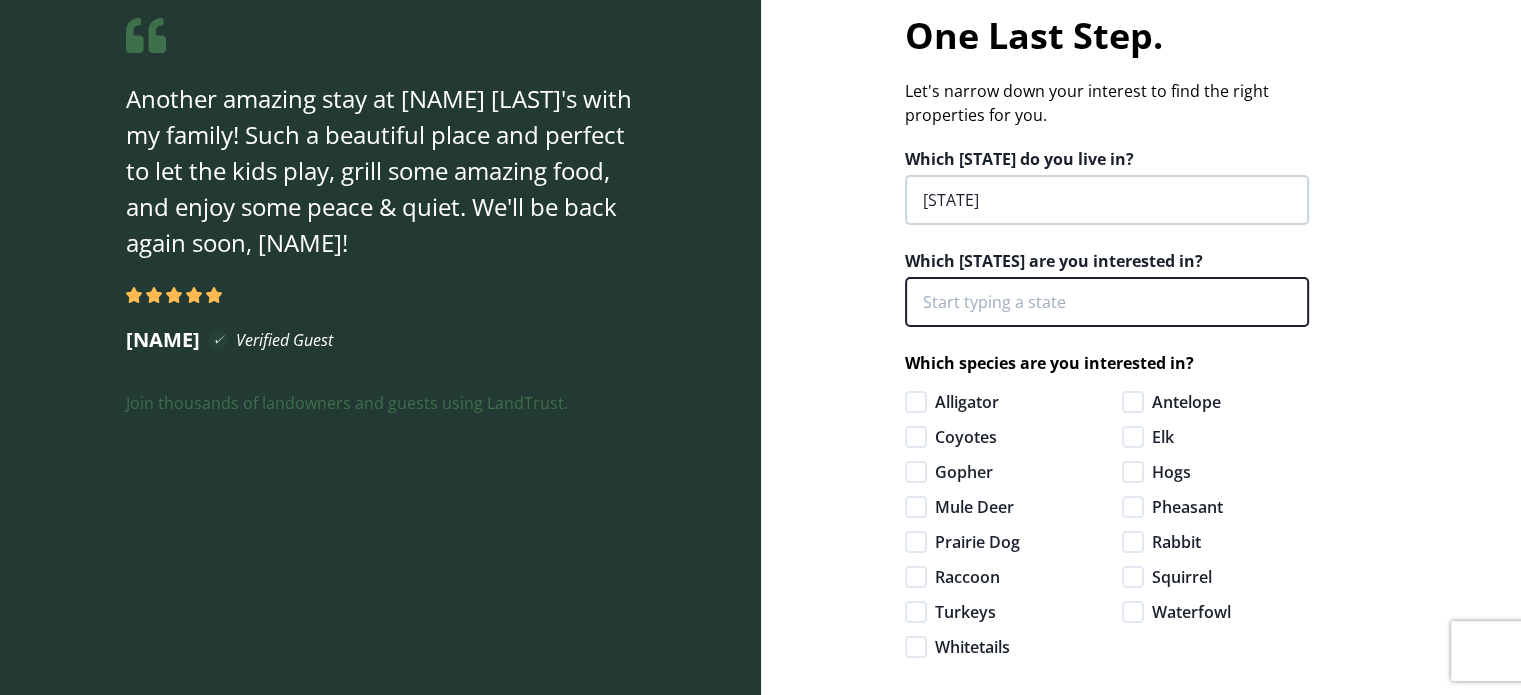 click at bounding box center [1107, 302] 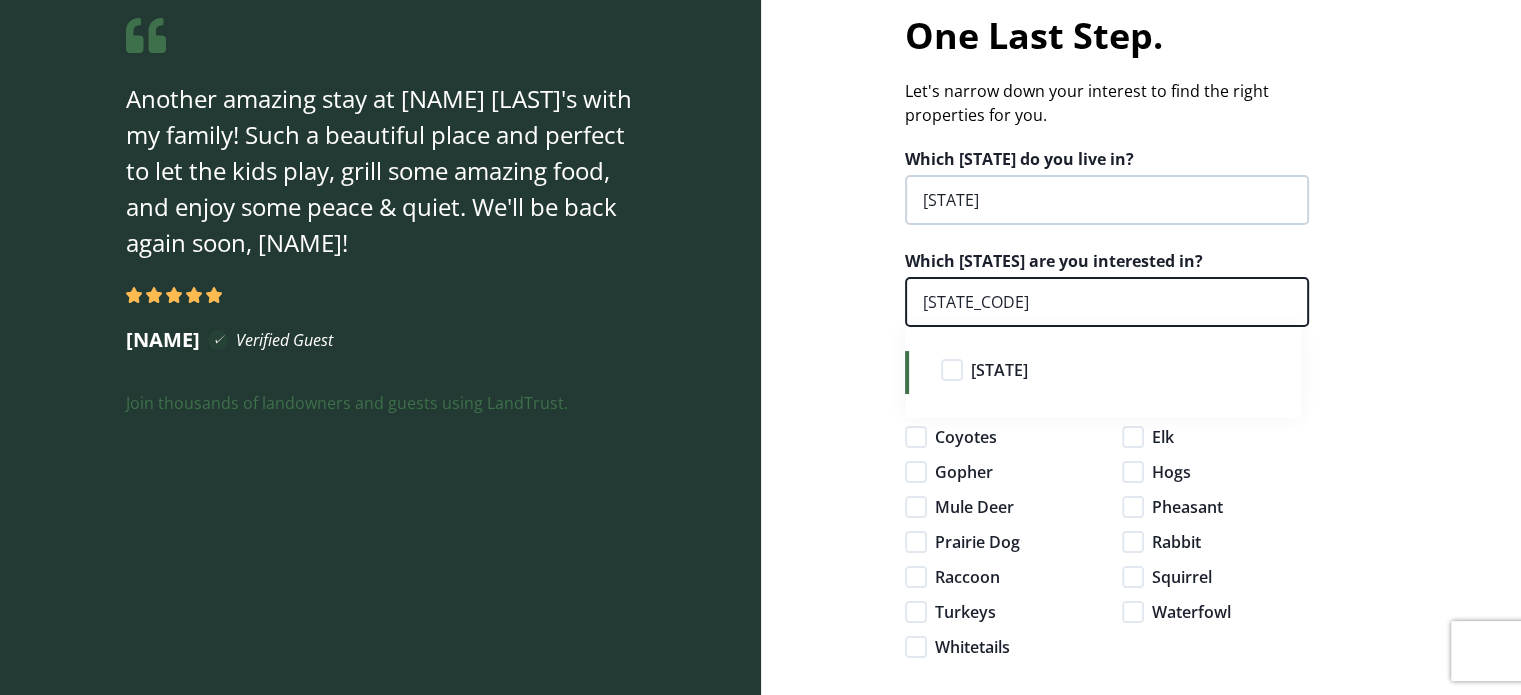 type on "WV" 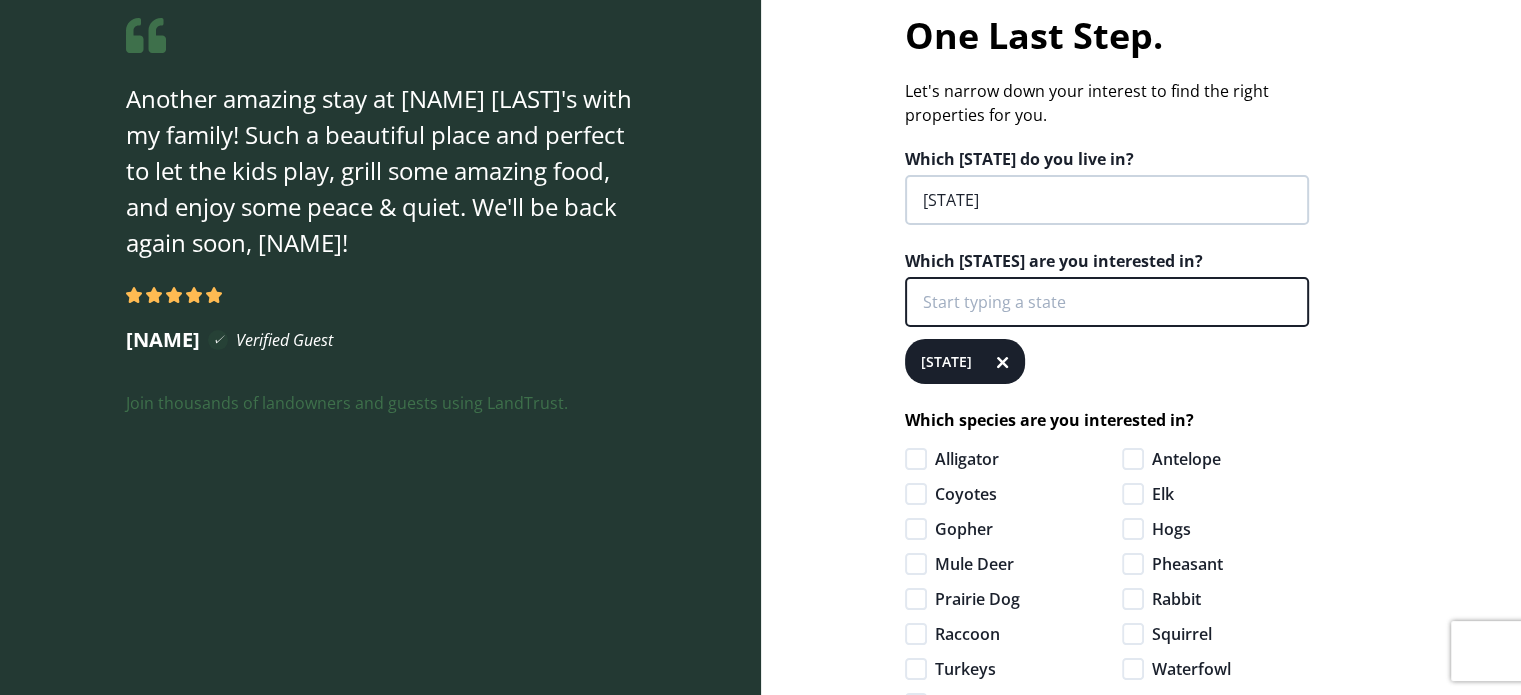 click at bounding box center (1107, 302) 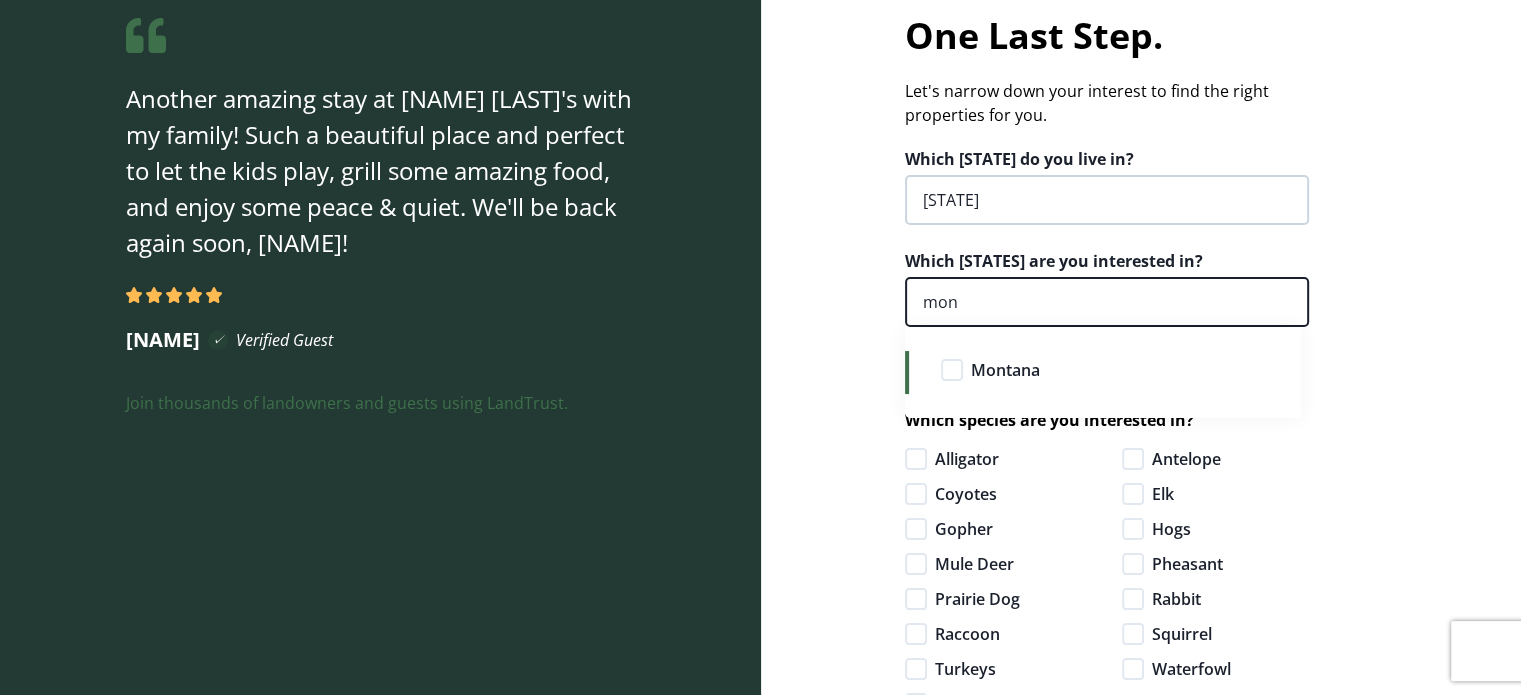 type on "mon" 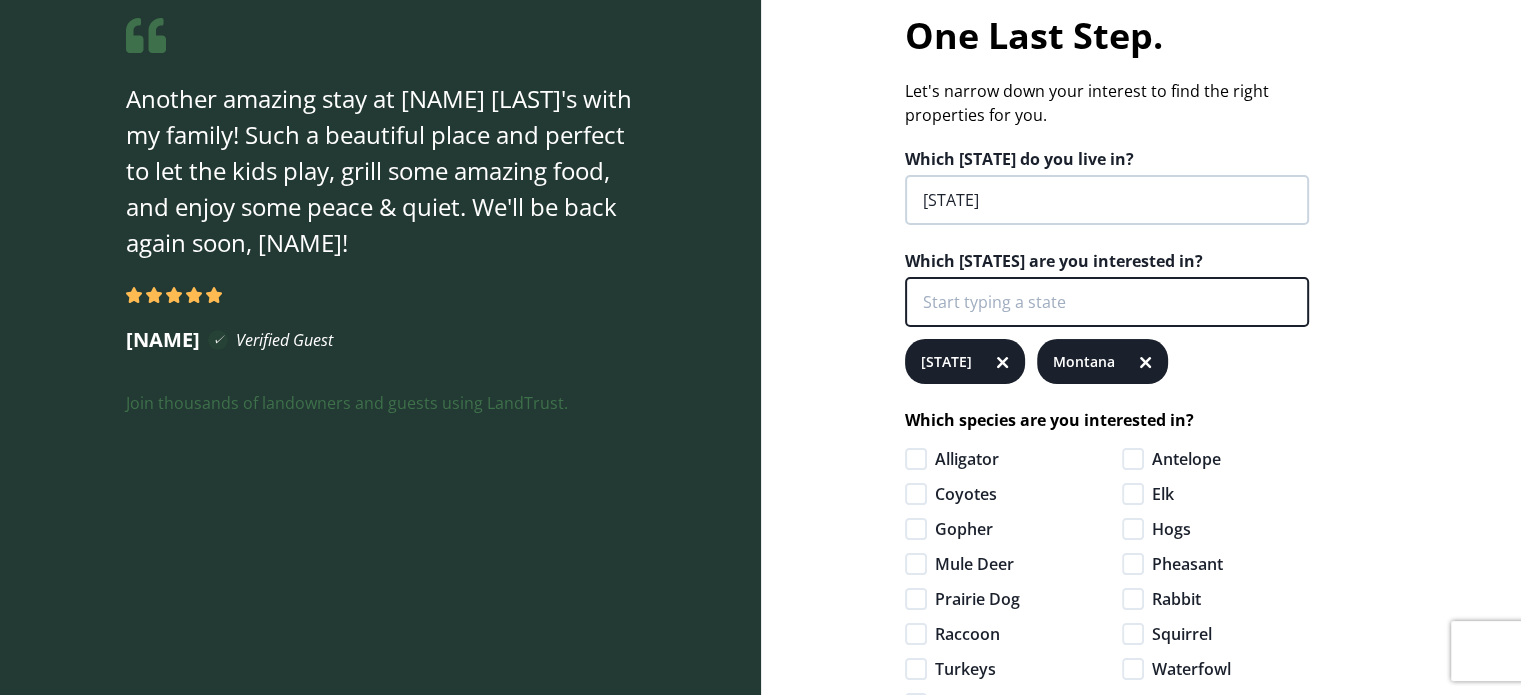 click at bounding box center [1107, 302] 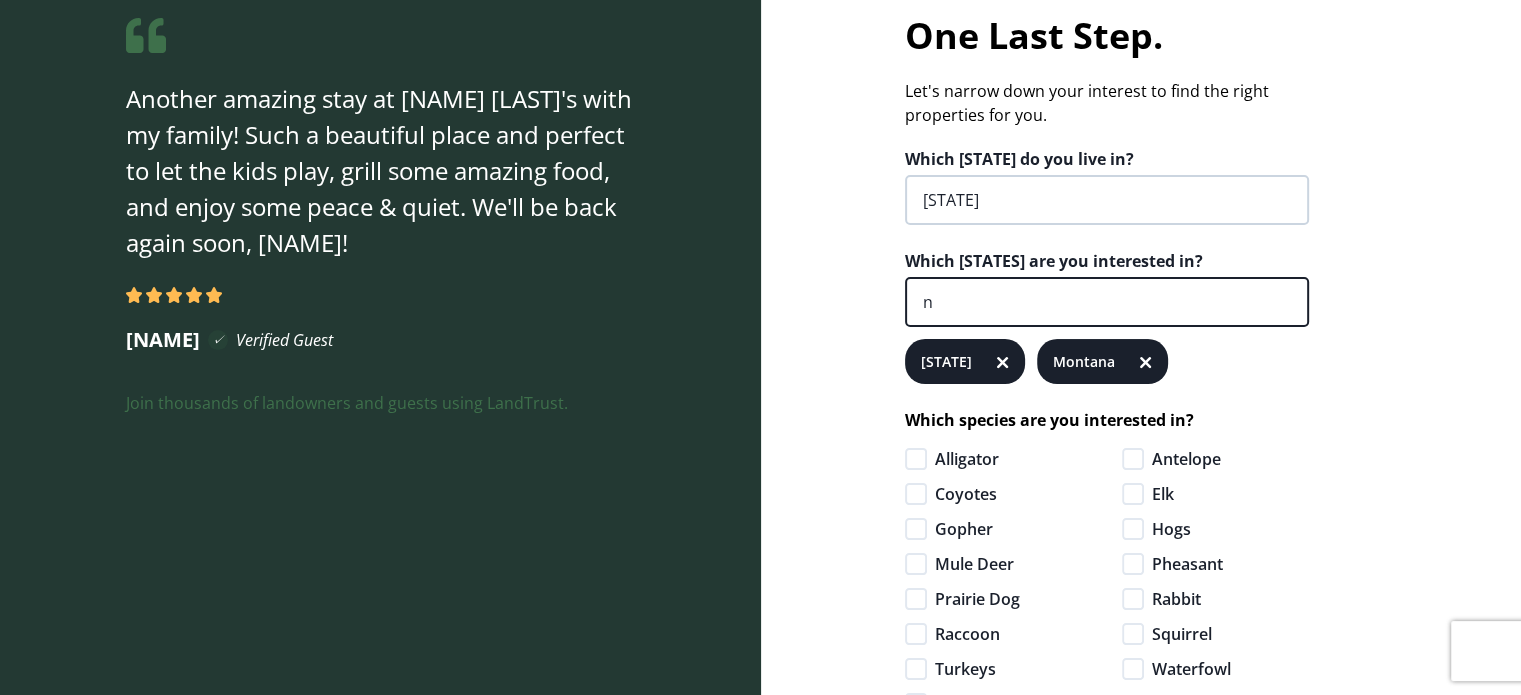 click on "n" at bounding box center (1107, 302) 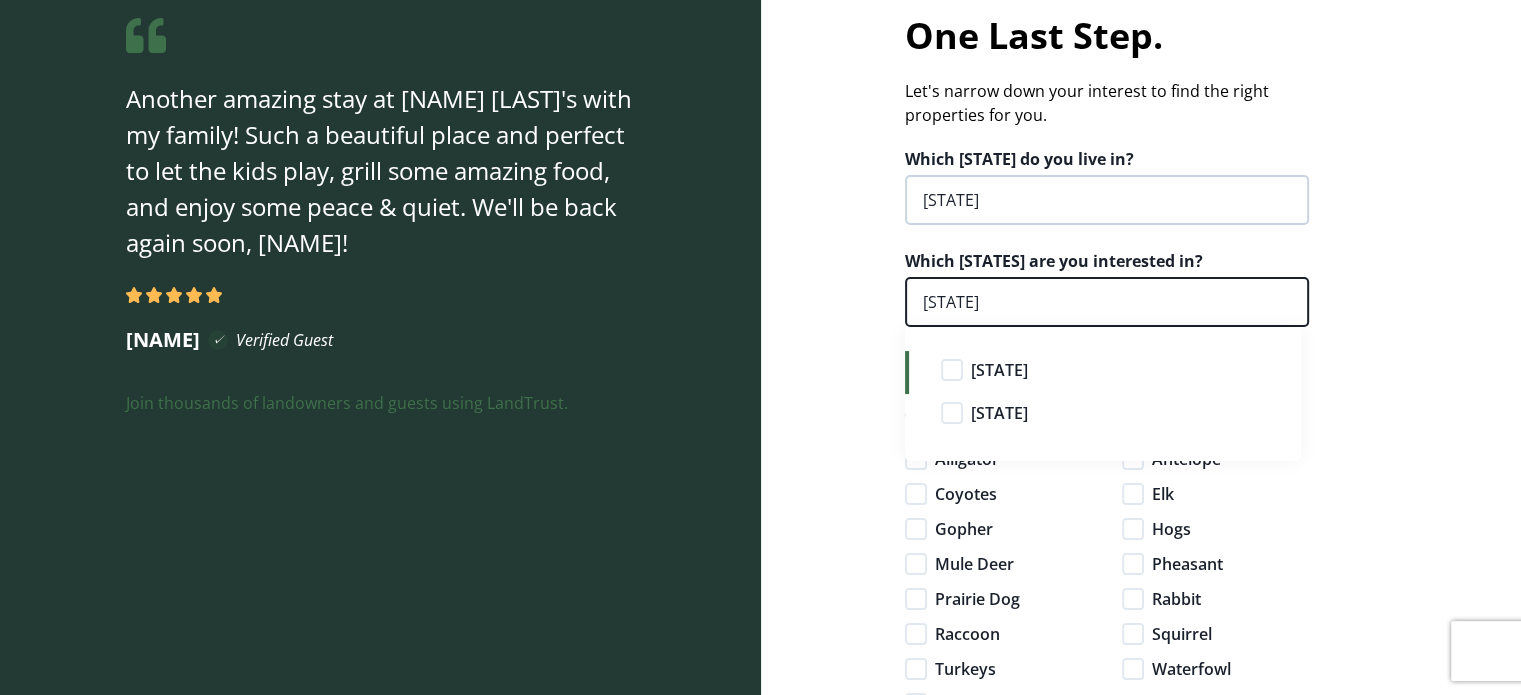 type on "nor dak" 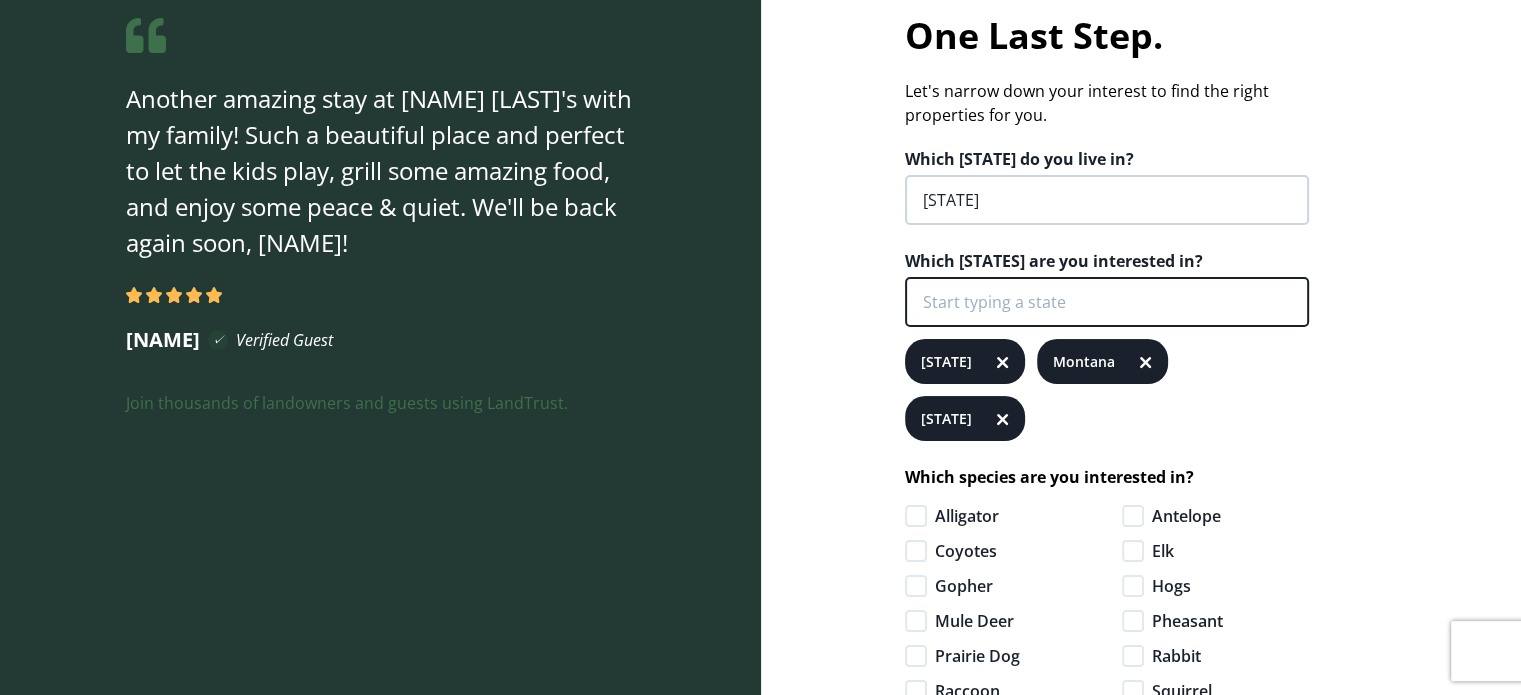 click at bounding box center (1107, 302) 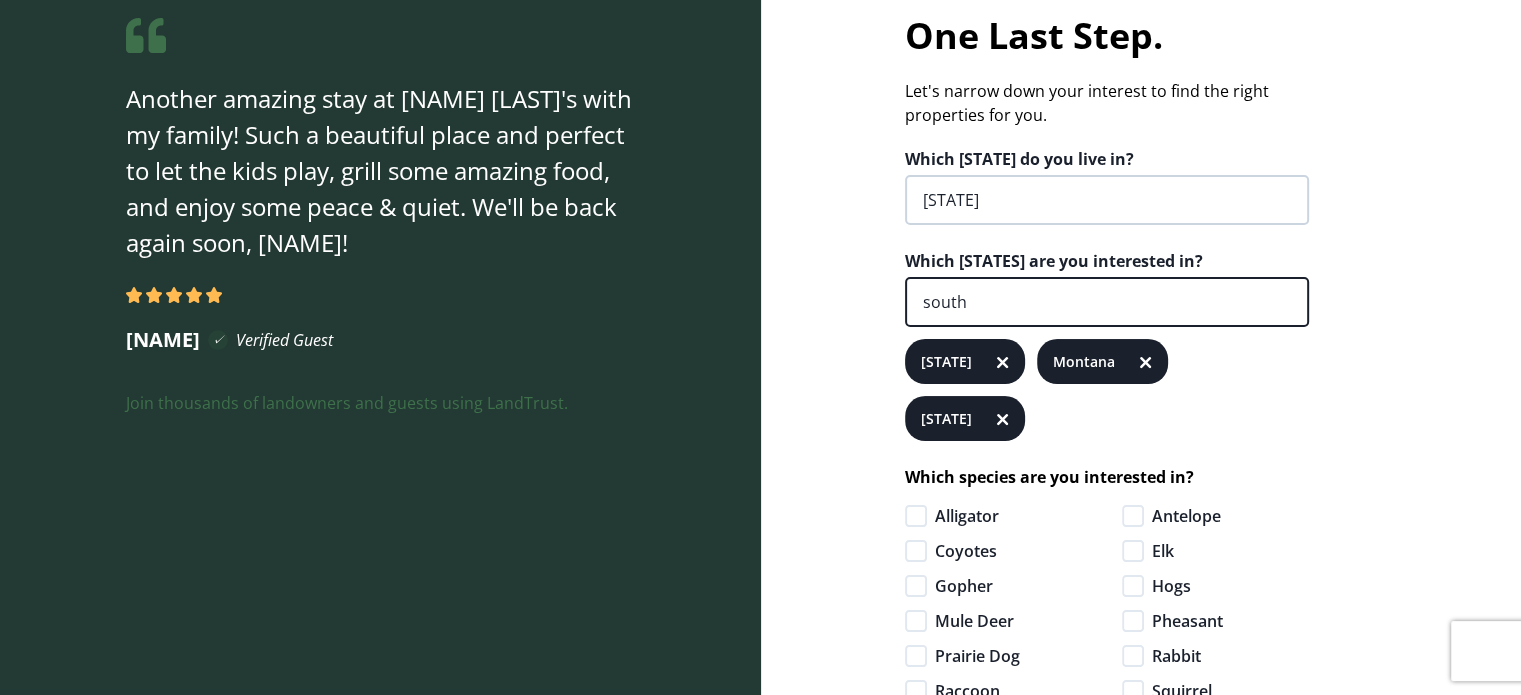 click on "south" at bounding box center (1107, 302) 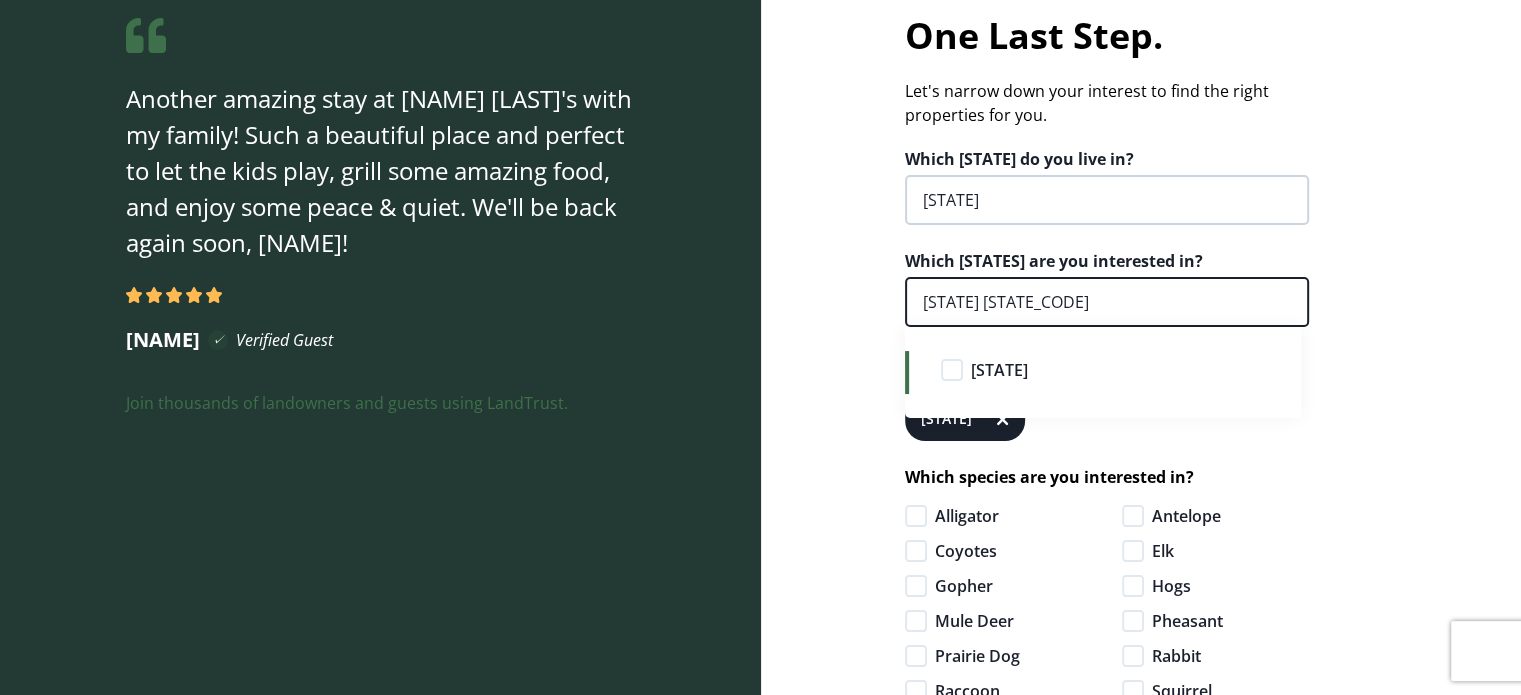type on "south da" 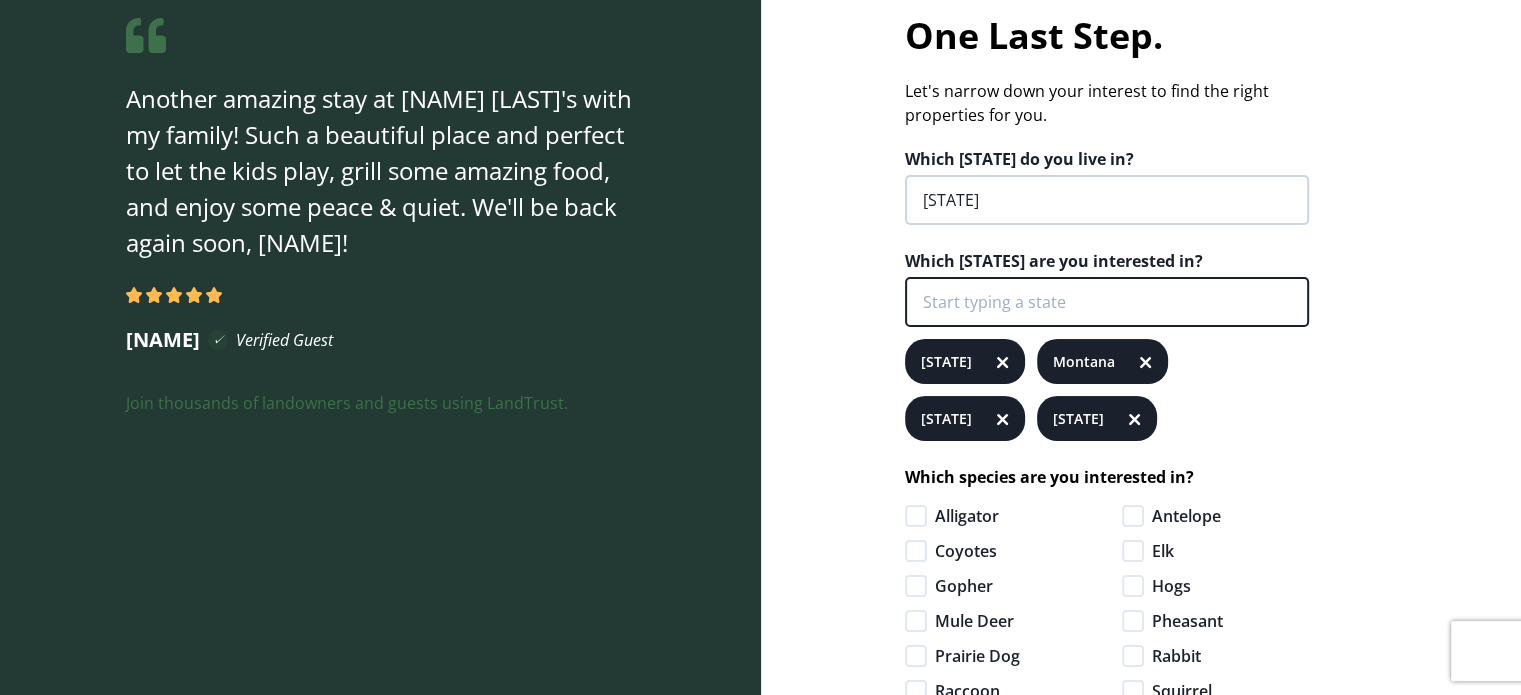 click at bounding box center (1107, 302) 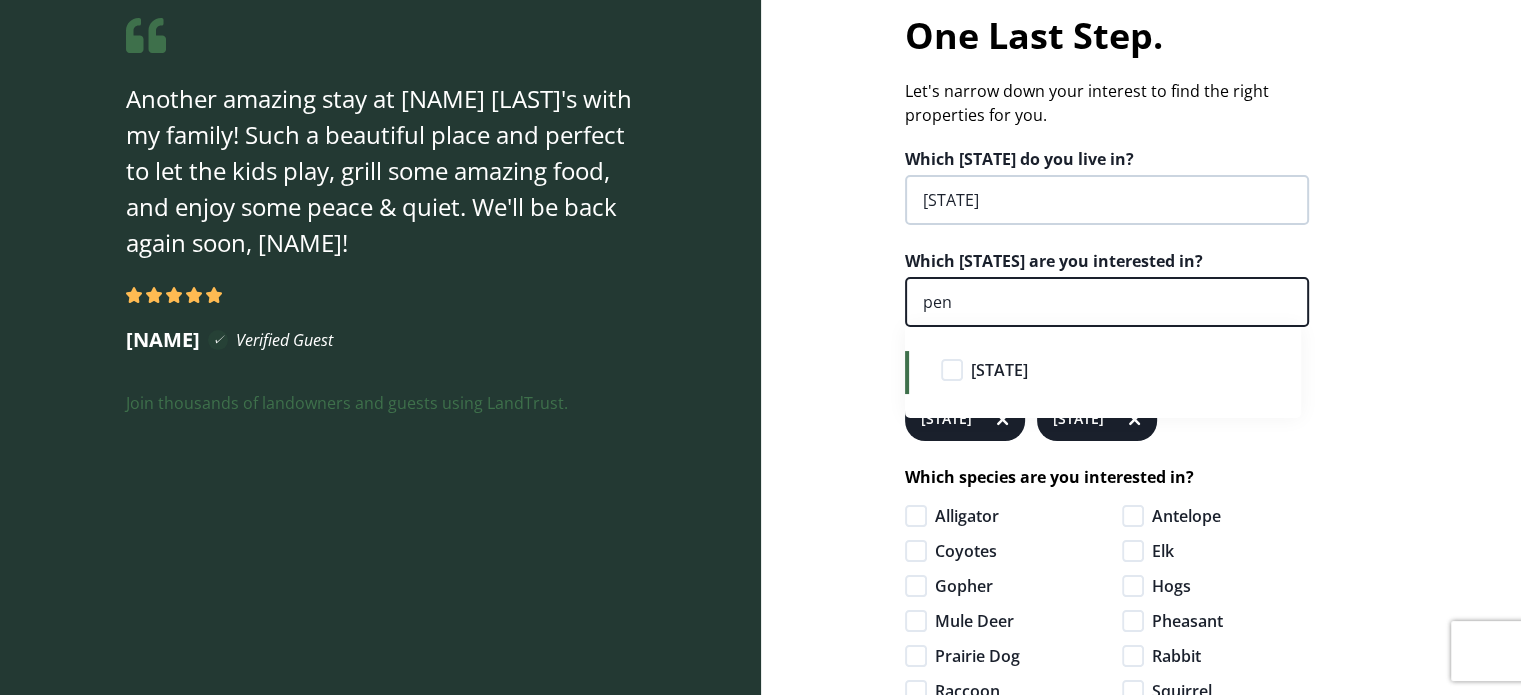 type on "pen" 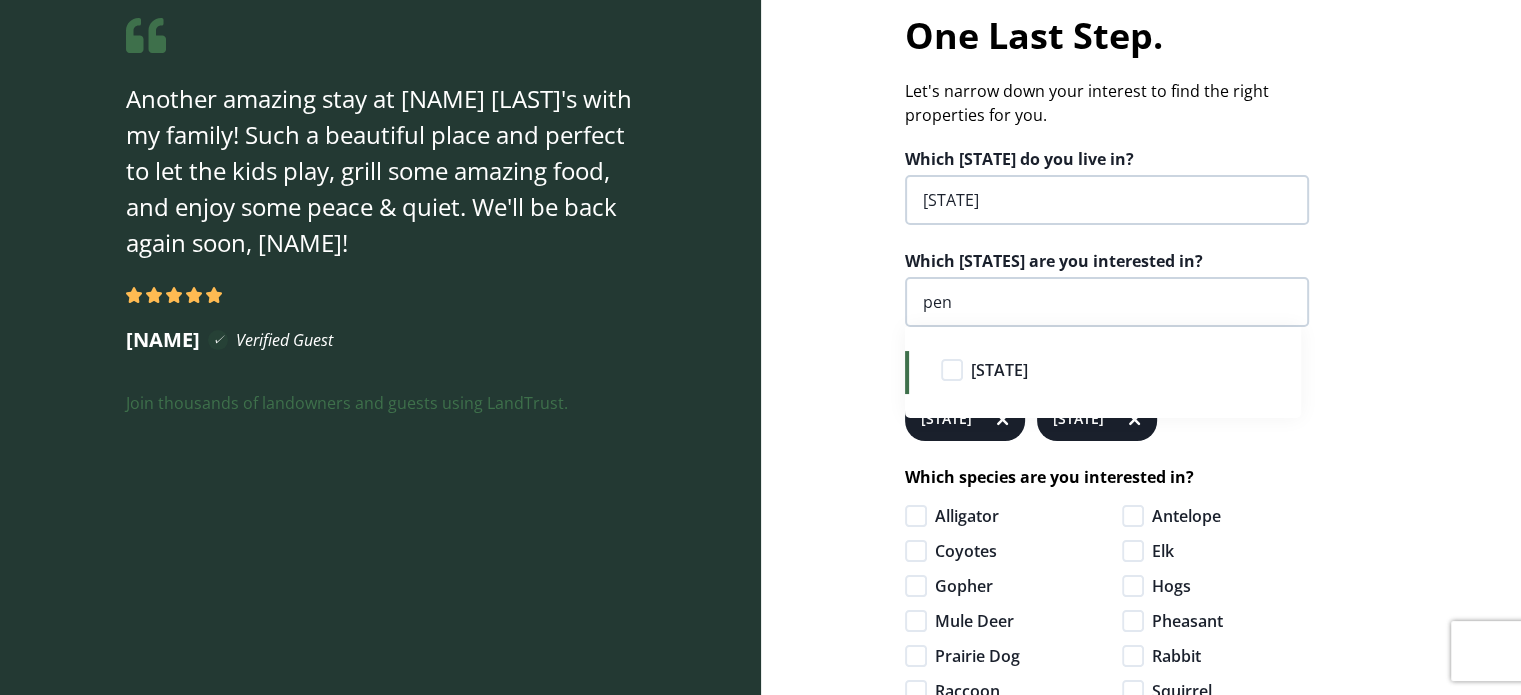 type 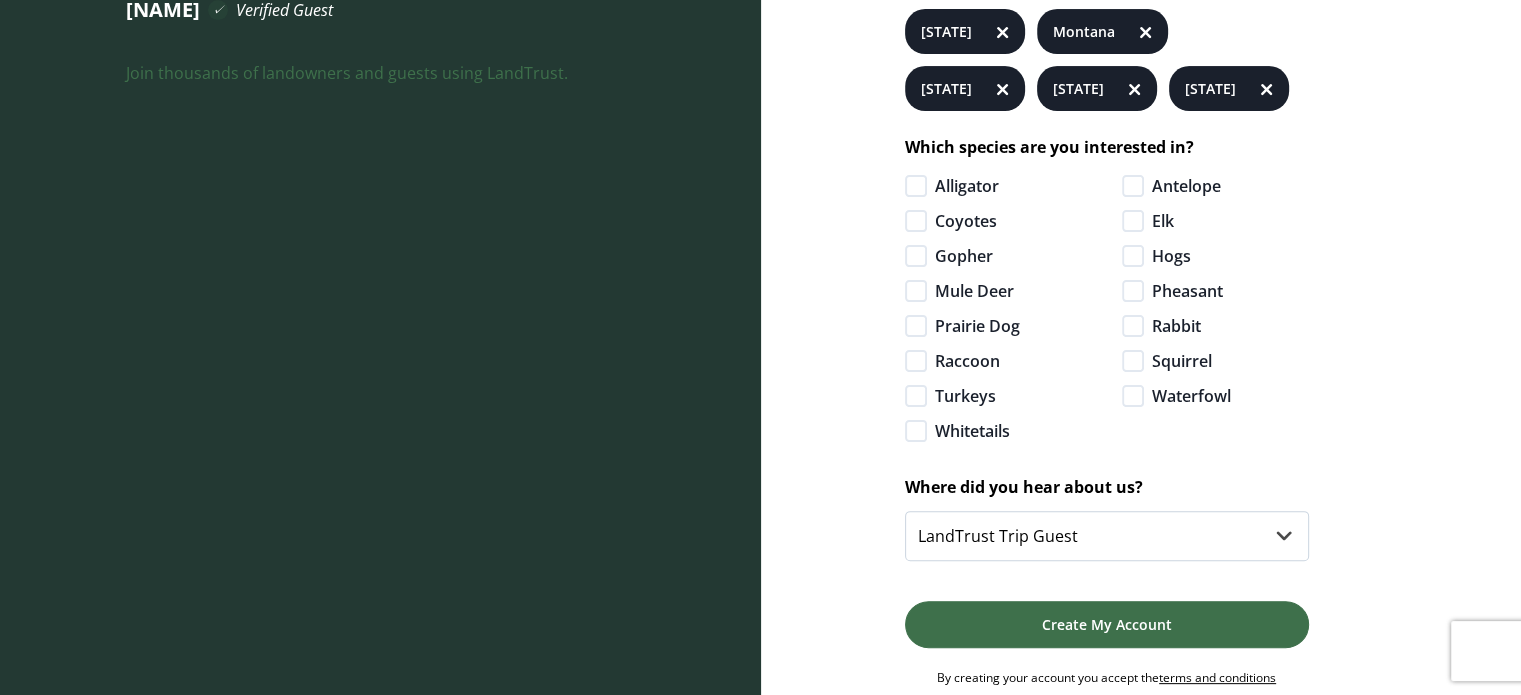 scroll, scrollTop: 484, scrollLeft: 0, axis: vertical 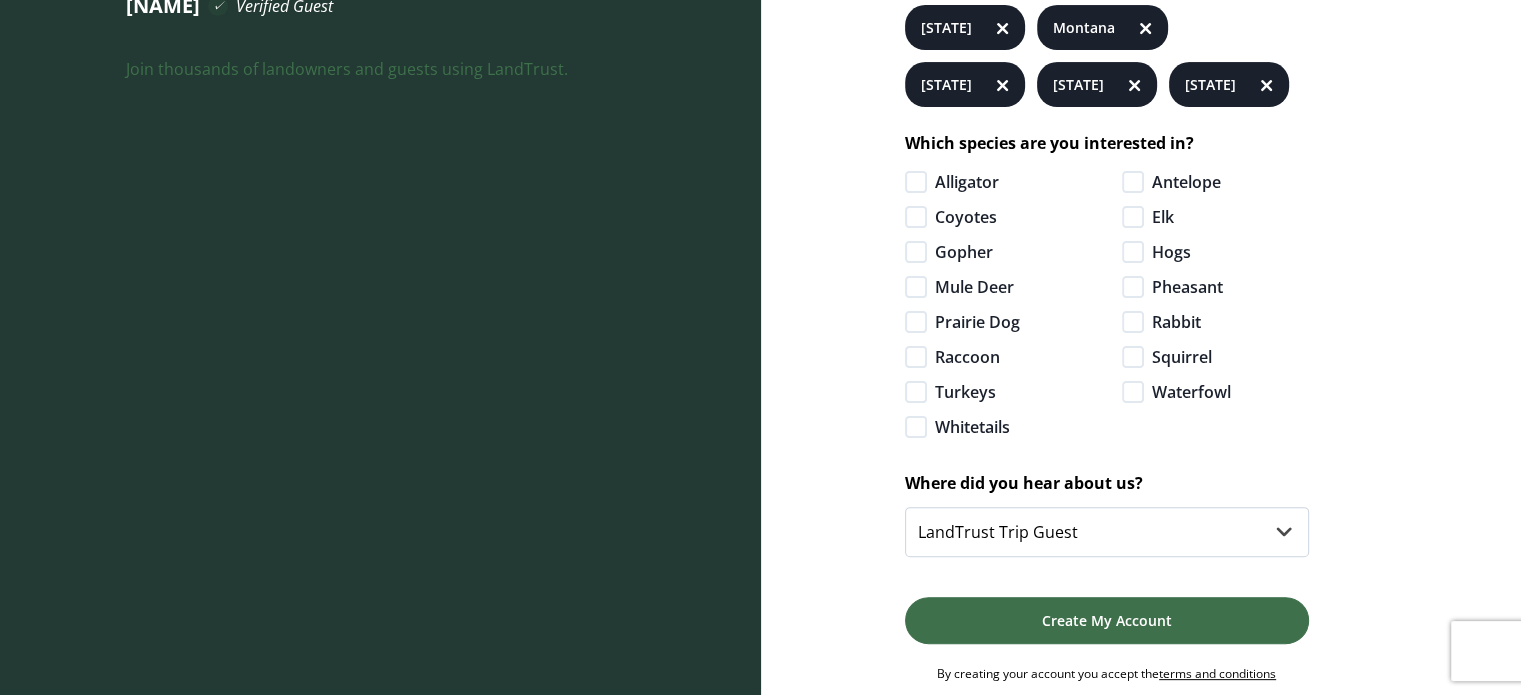 click 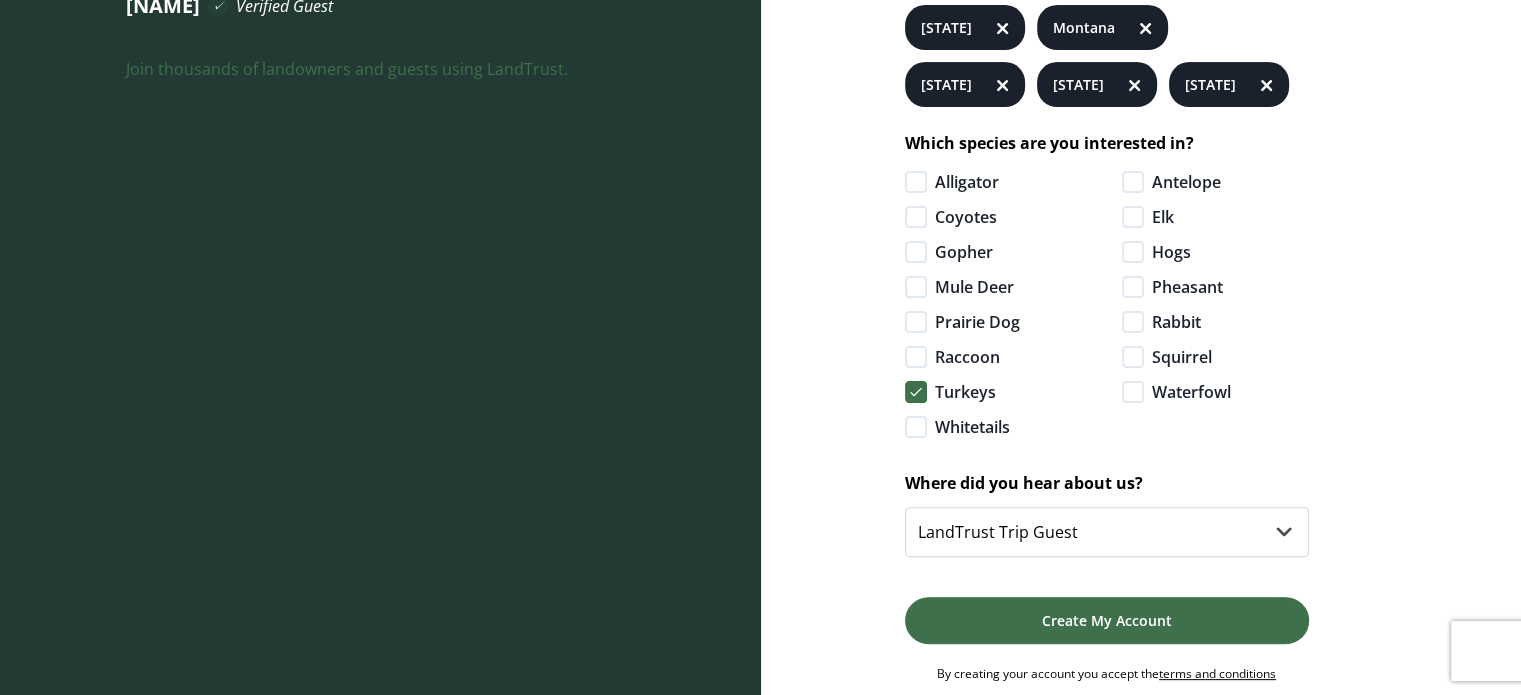click 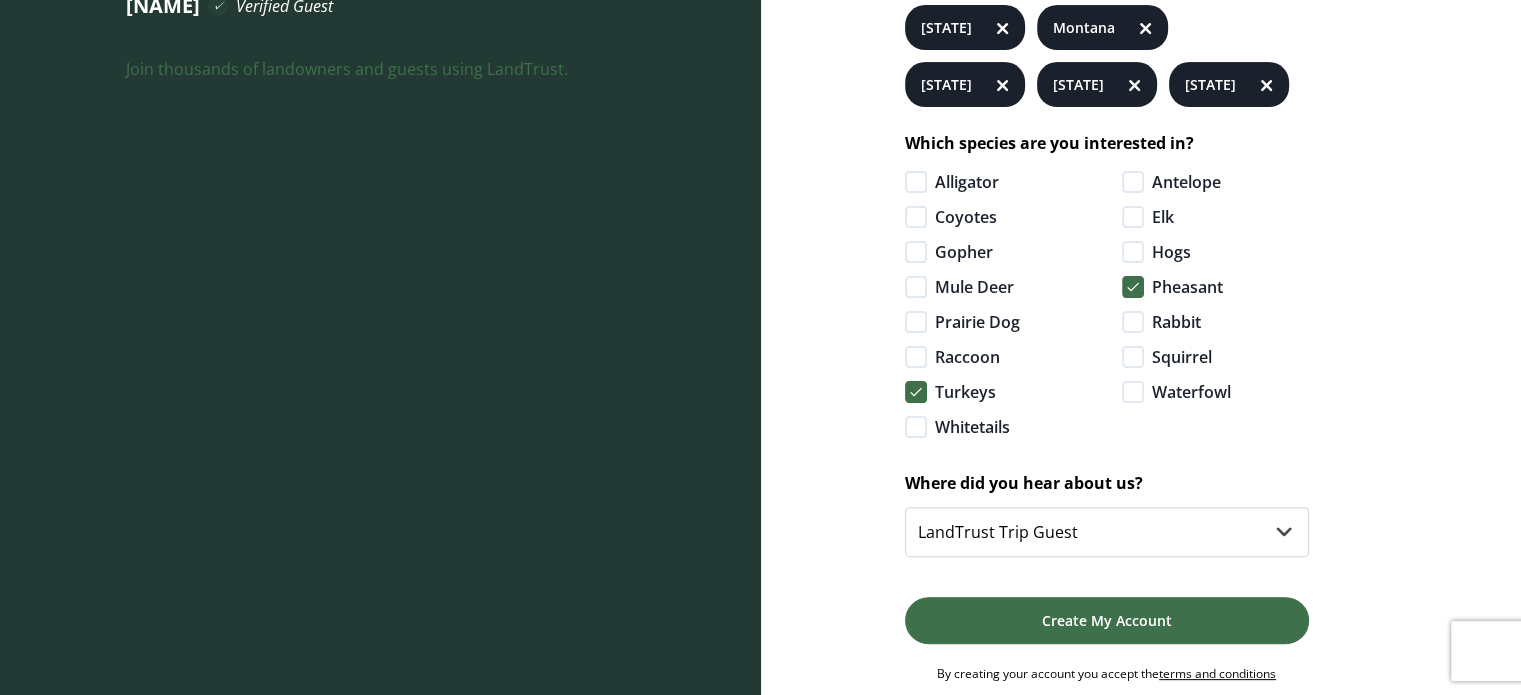 click 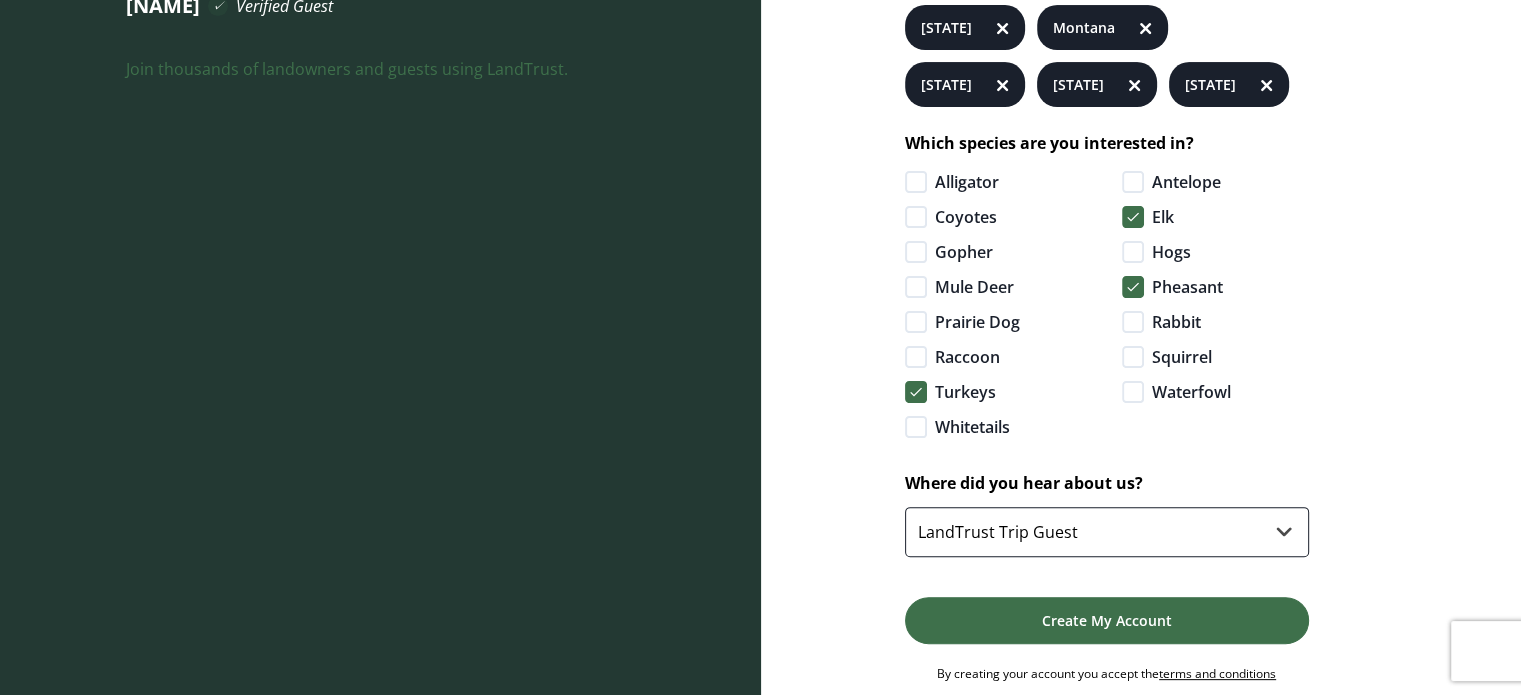 click on "Select... Influencer/LandTrust Partner Agricultural Organization Conservation Group Email Family, Friends, or Neighbors In Person Event LandTrust Podcast LandTrust Trip Guest Online Forum Podcast or Radio Print Media Social Media Web Ad Other" at bounding box center (1107, 532) 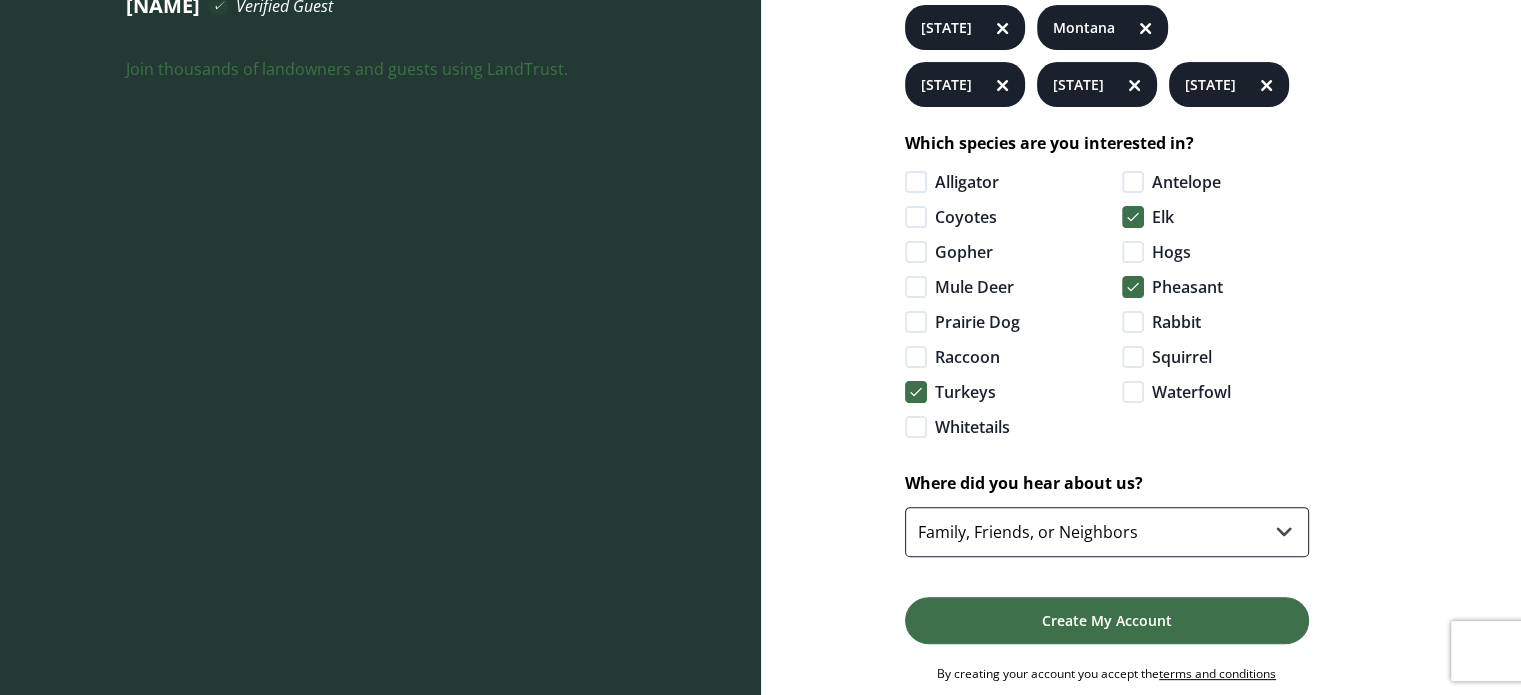 click on "Select... Influencer/LandTrust Partner Agricultural Organization Conservation Group Email Family, Friends, or Neighbors In Person Event LandTrust Podcast LandTrust Trip Guest Online Forum Podcast or Radio Print Media Social Media Web Ad Other" at bounding box center [1107, 532] 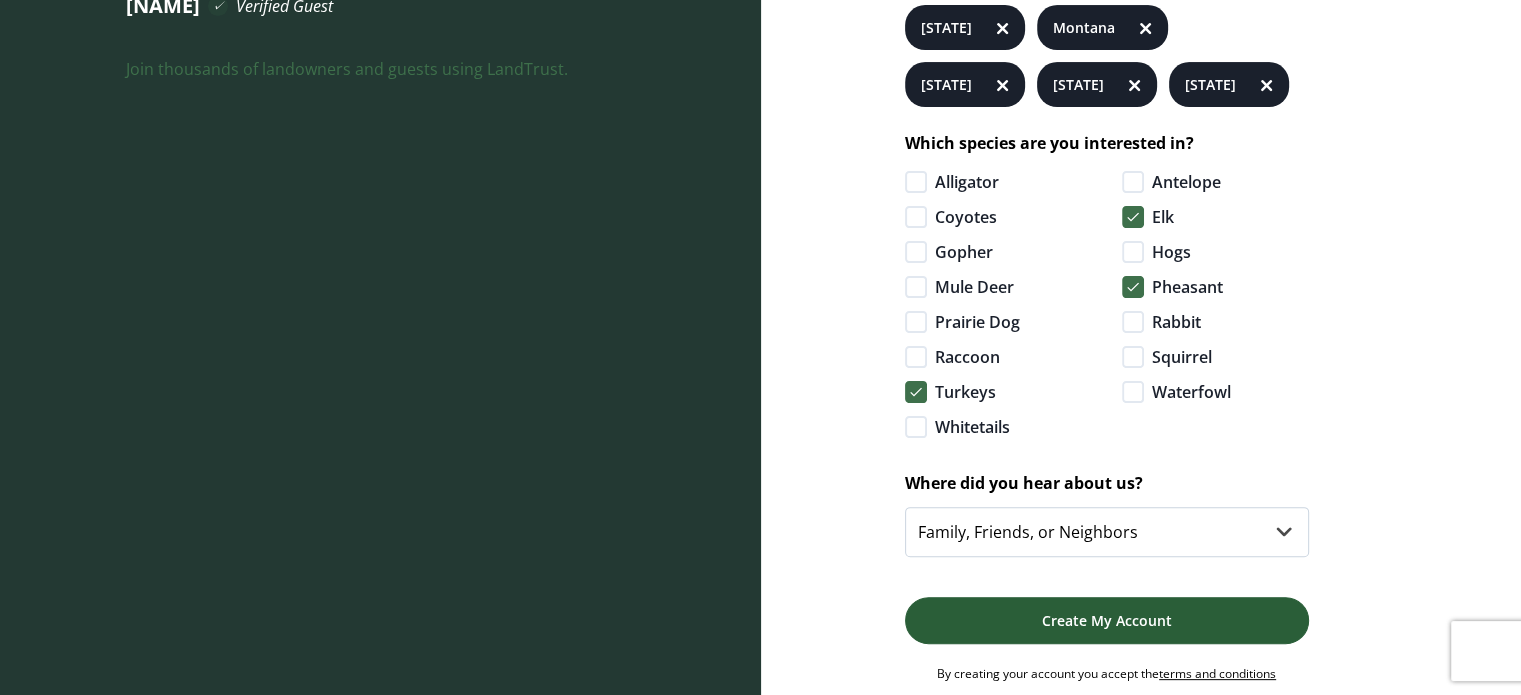 click on "Create My Account" at bounding box center [1107, 620] 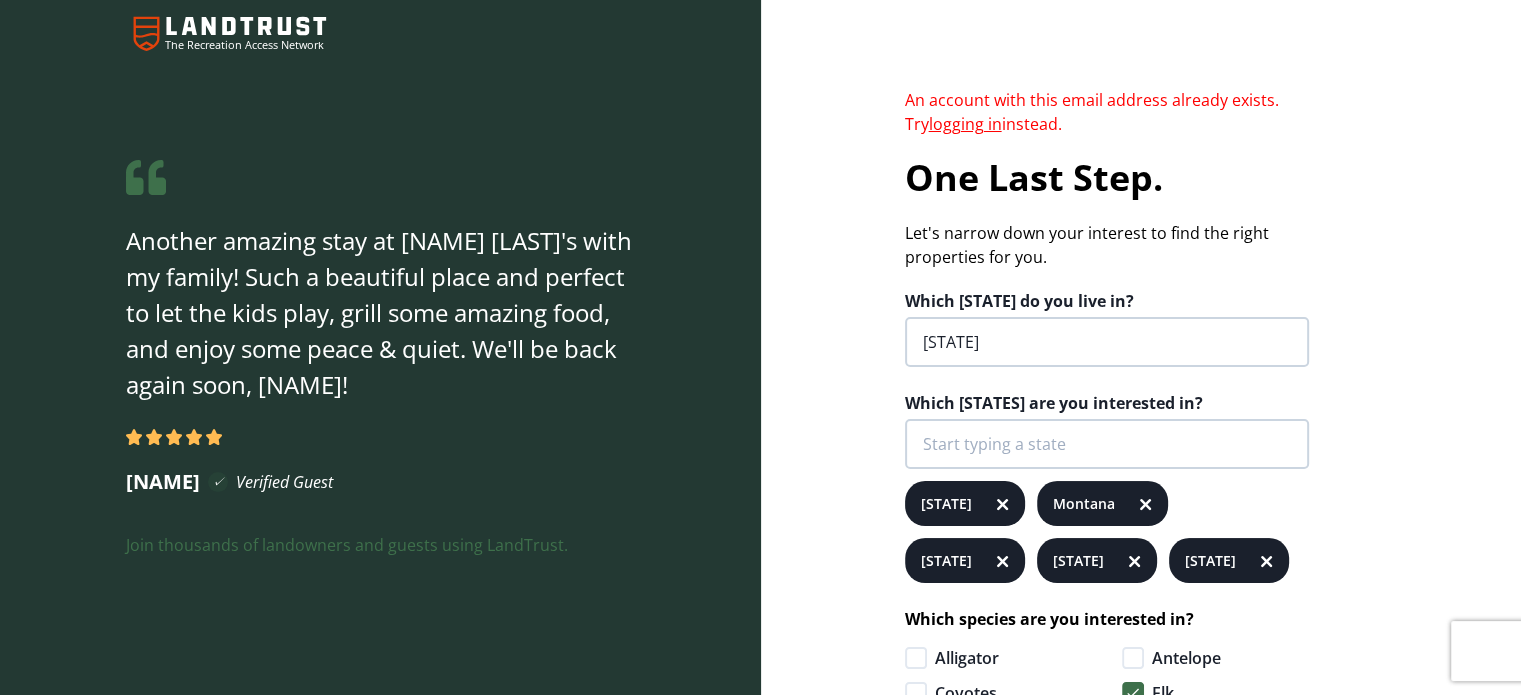 scroll, scrollTop: 0, scrollLeft: 0, axis: both 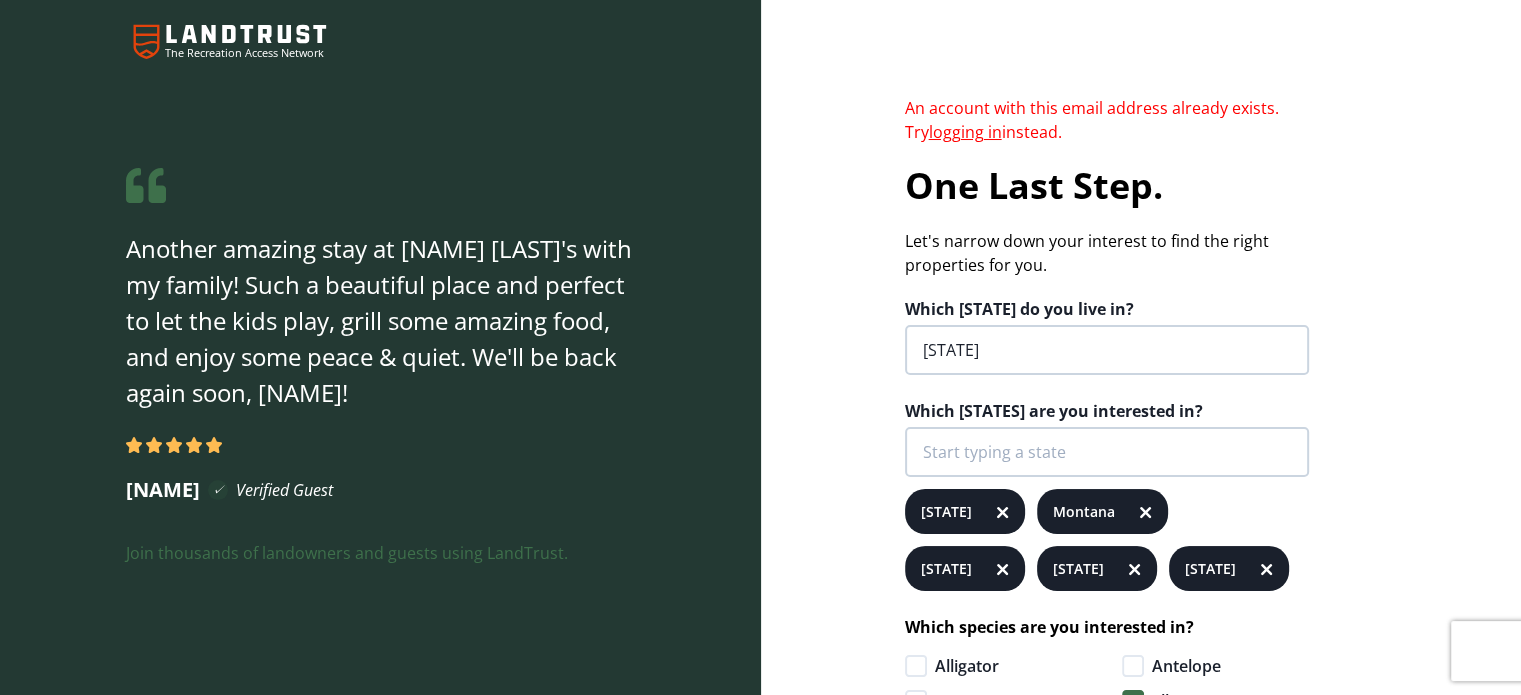 click on "logging in" at bounding box center (965, 132) 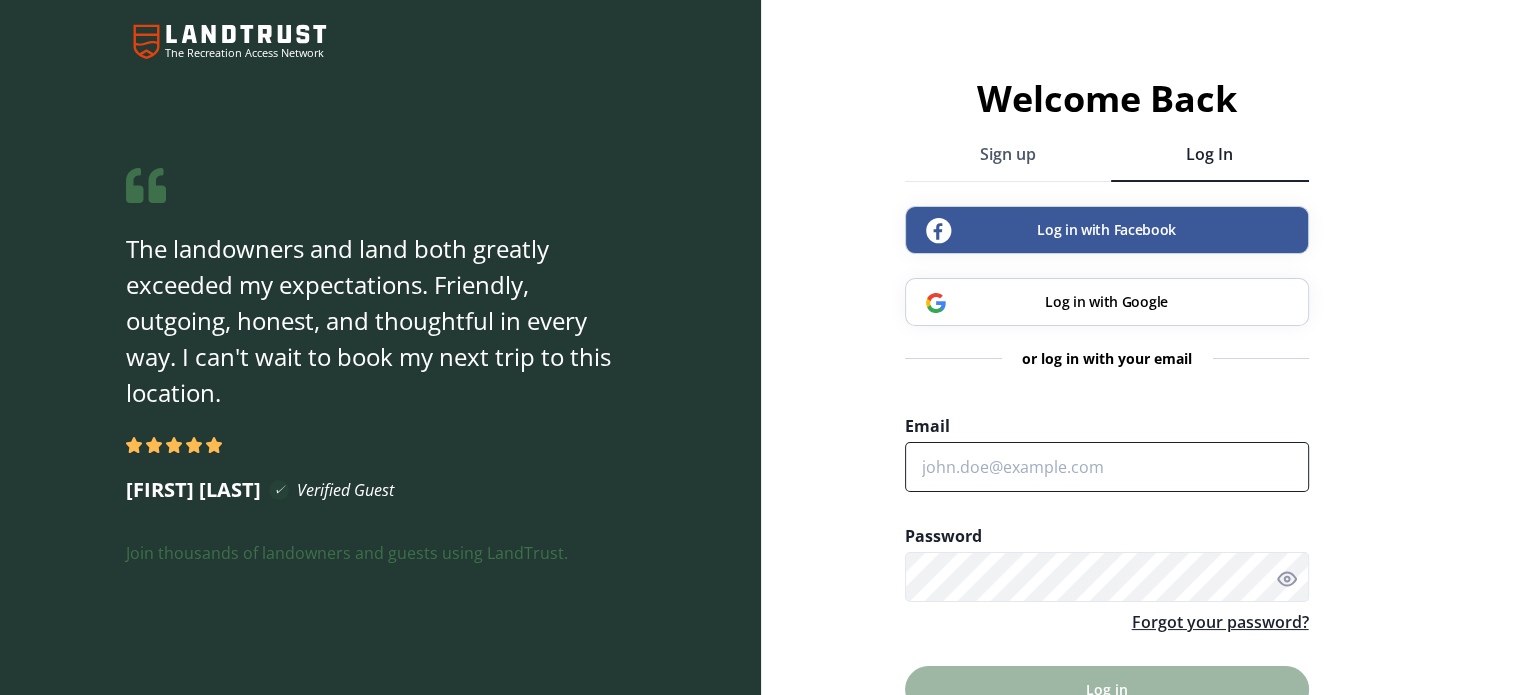 click on "Email" at bounding box center [1107, 467] 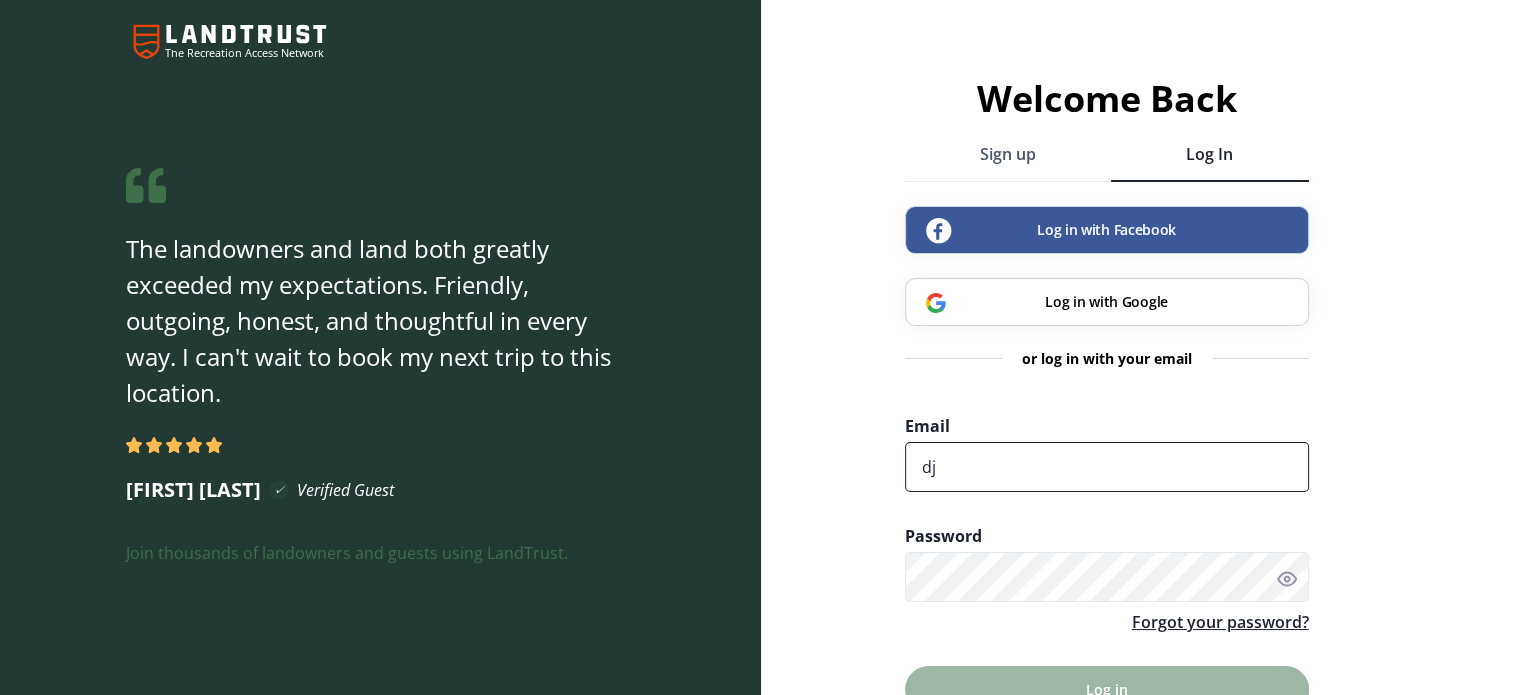 type on "[EMAIL]" 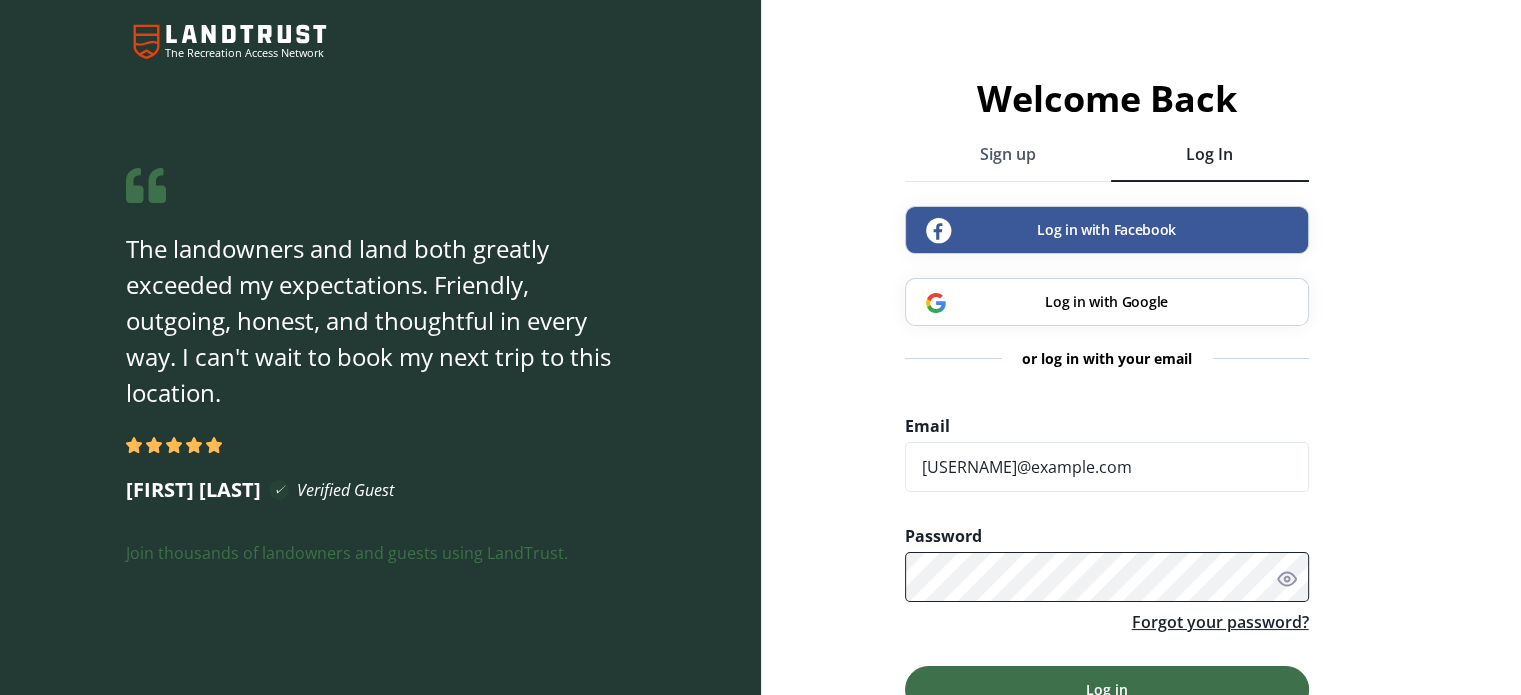 scroll, scrollTop: 80, scrollLeft: 0, axis: vertical 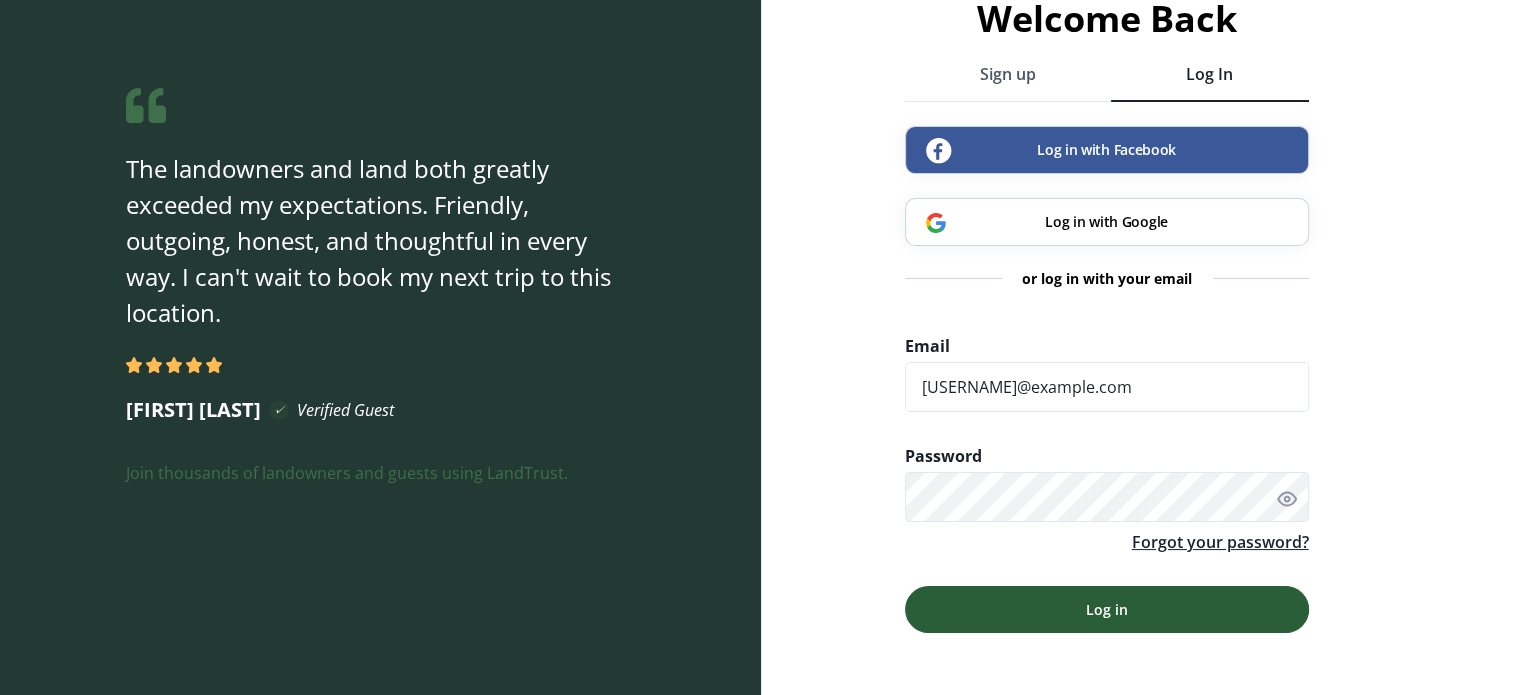 click on "Log in" at bounding box center (1107, 609) 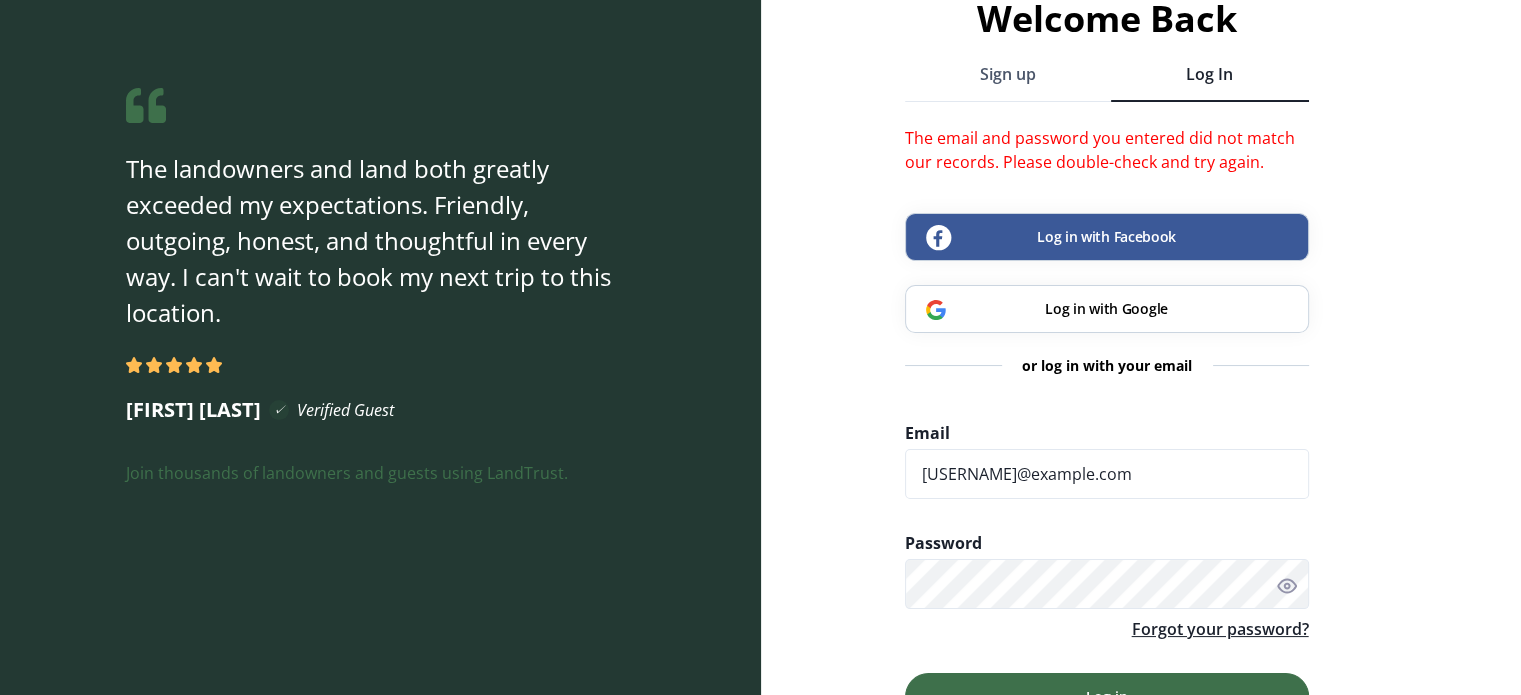 click on "Forgot your password?" at bounding box center (1220, 629) 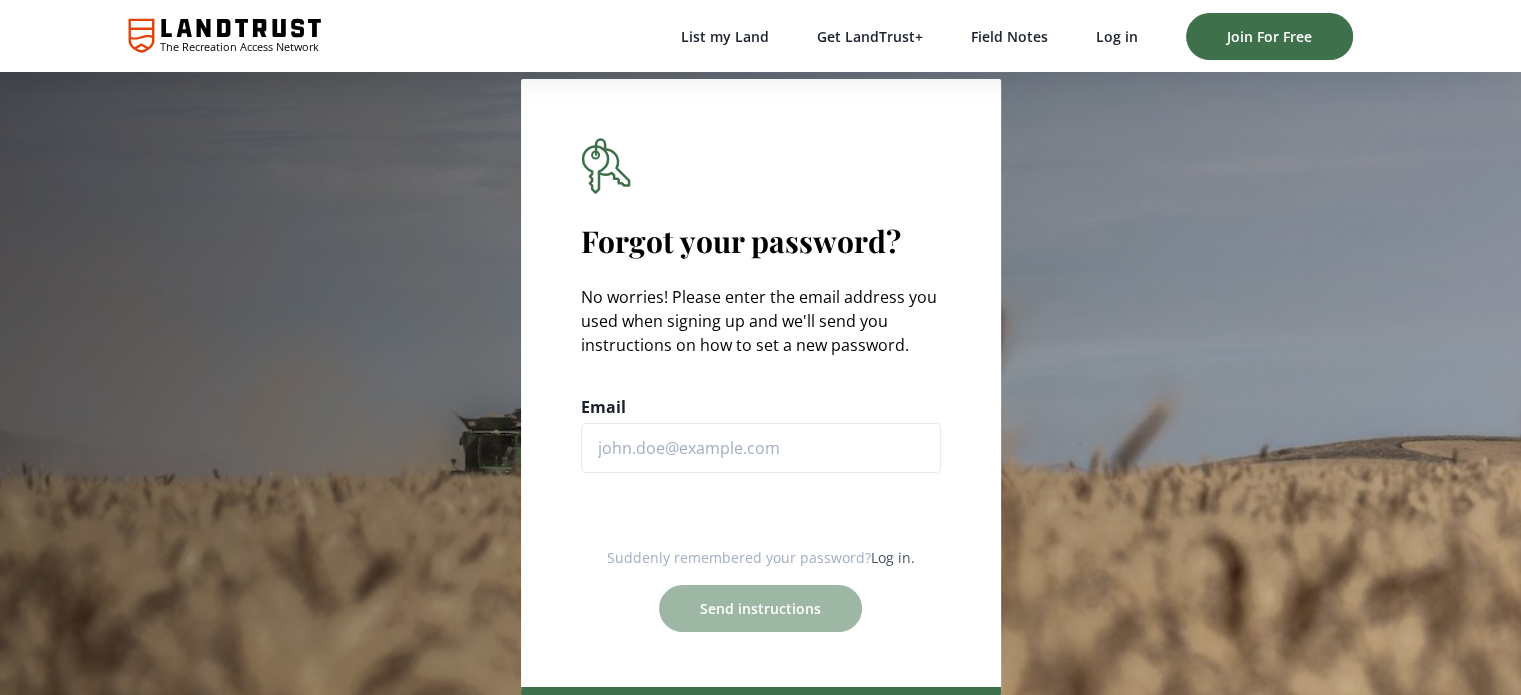 scroll, scrollTop: 0, scrollLeft: 0, axis: both 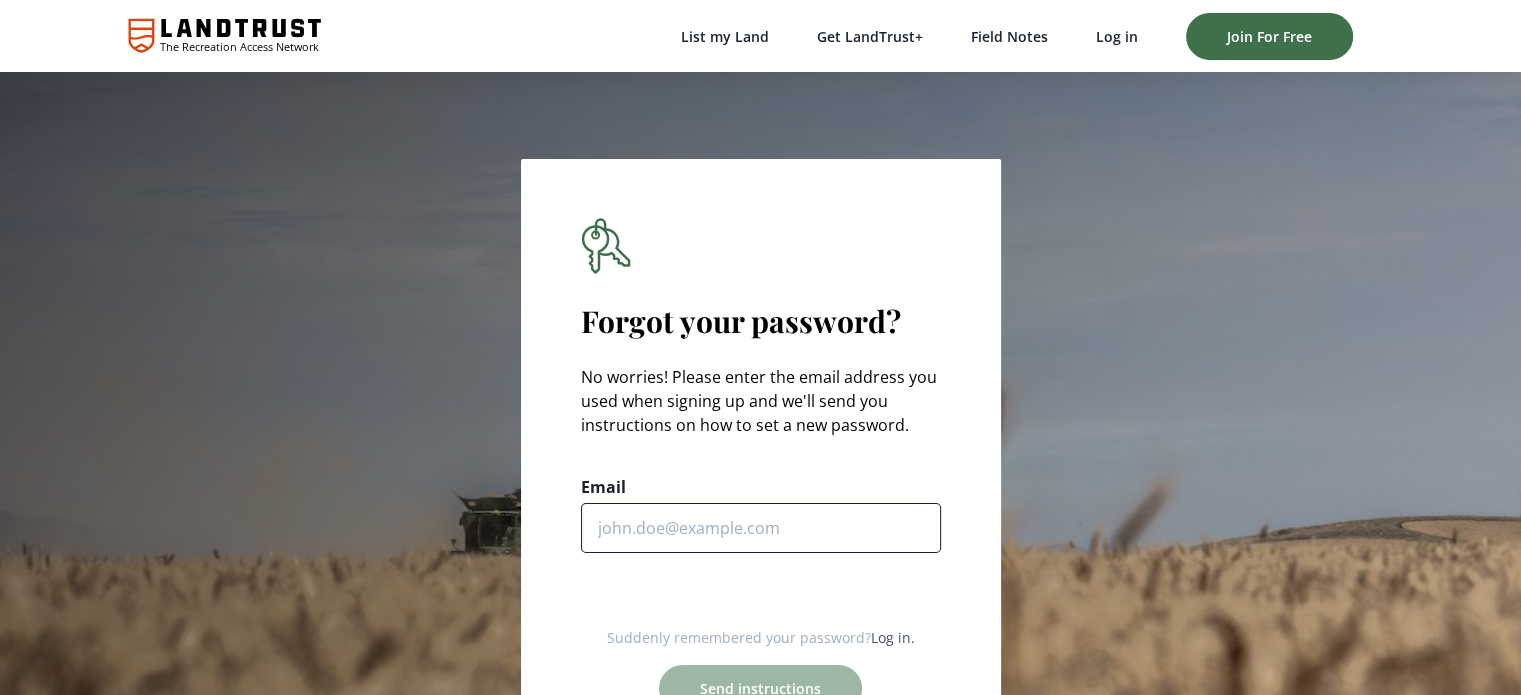 click on "Email" at bounding box center (761, 528) 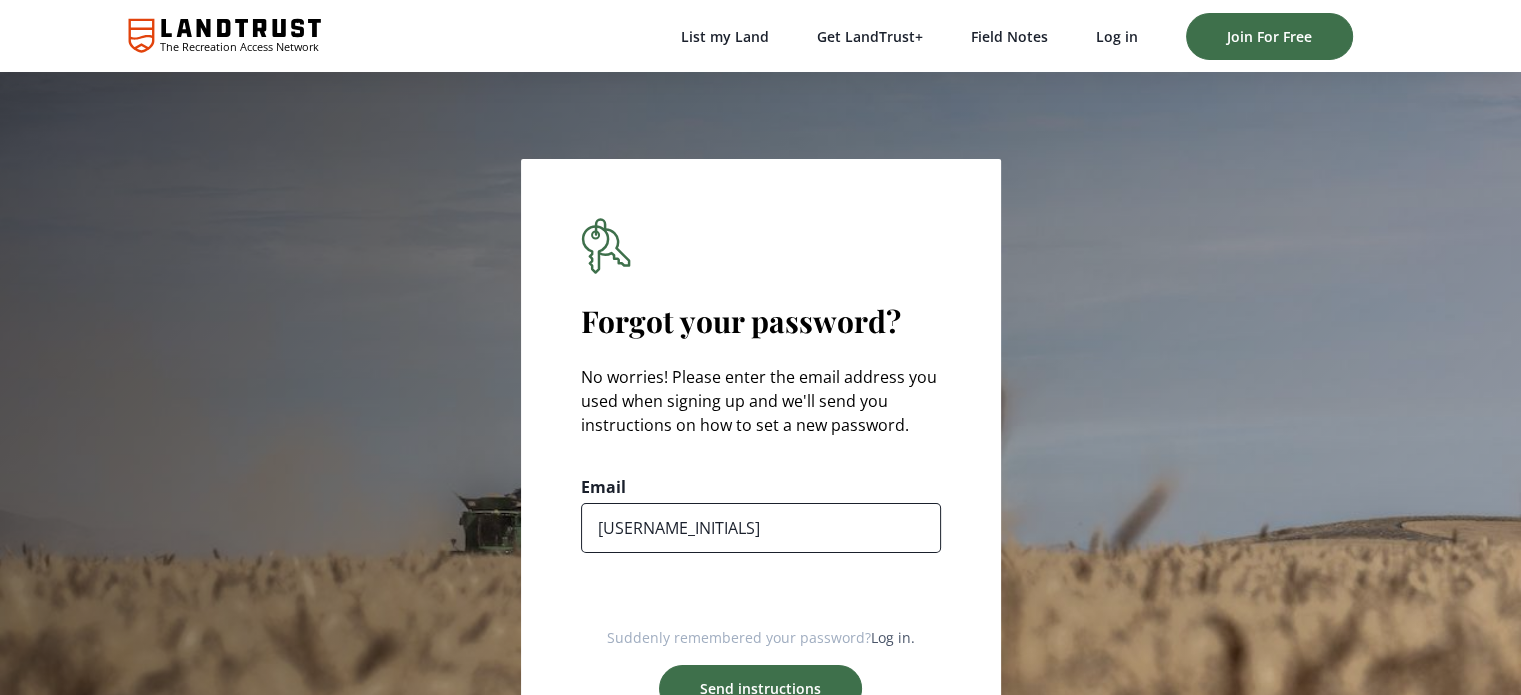 type on "[EMAIL]" 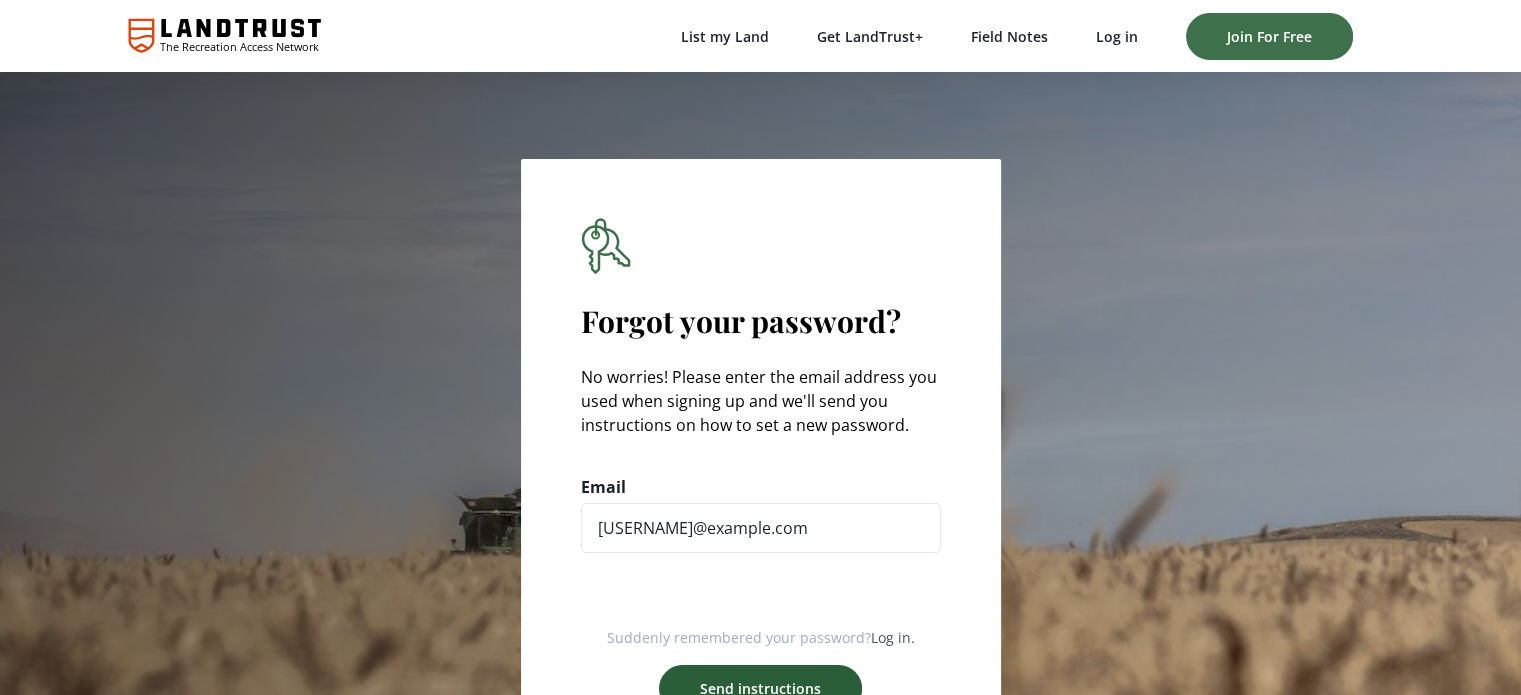 click on "Send instructions" at bounding box center (760, 688) 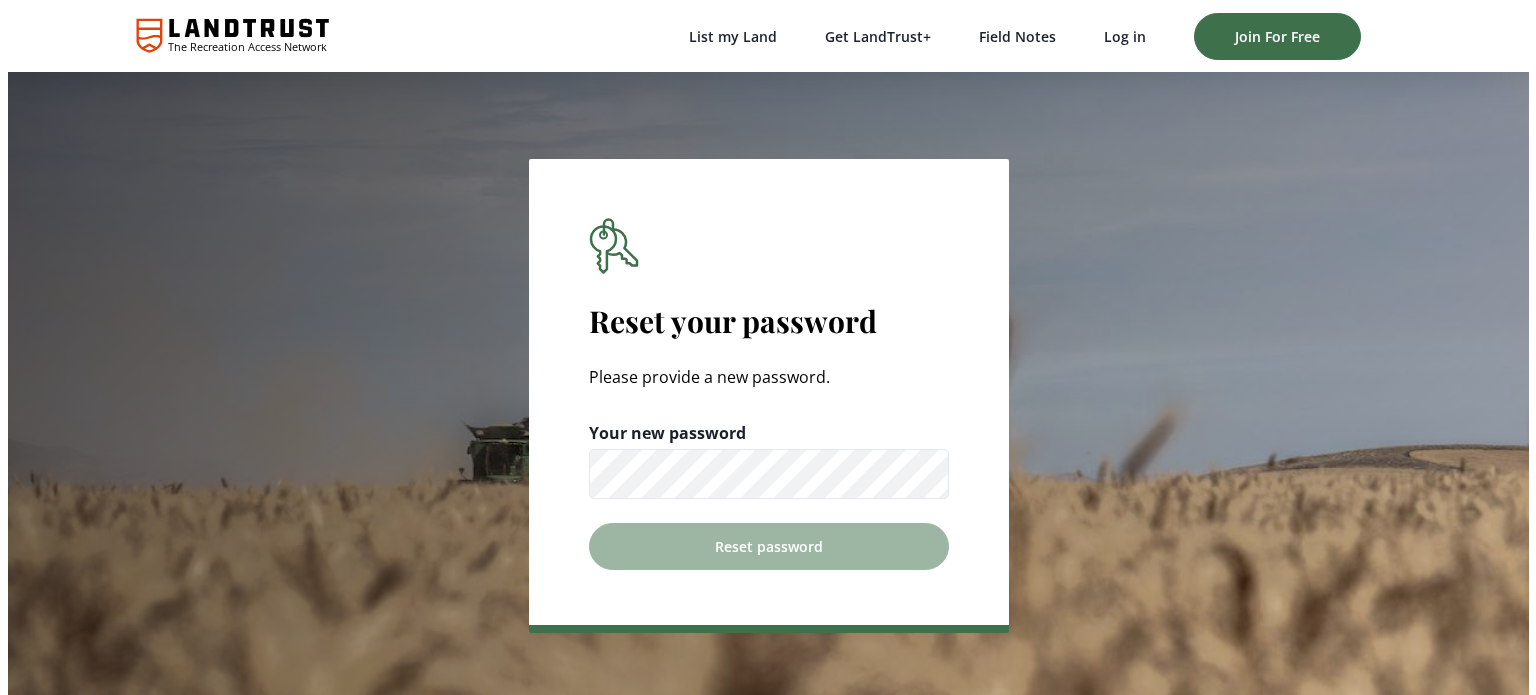 scroll, scrollTop: 0, scrollLeft: 0, axis: both 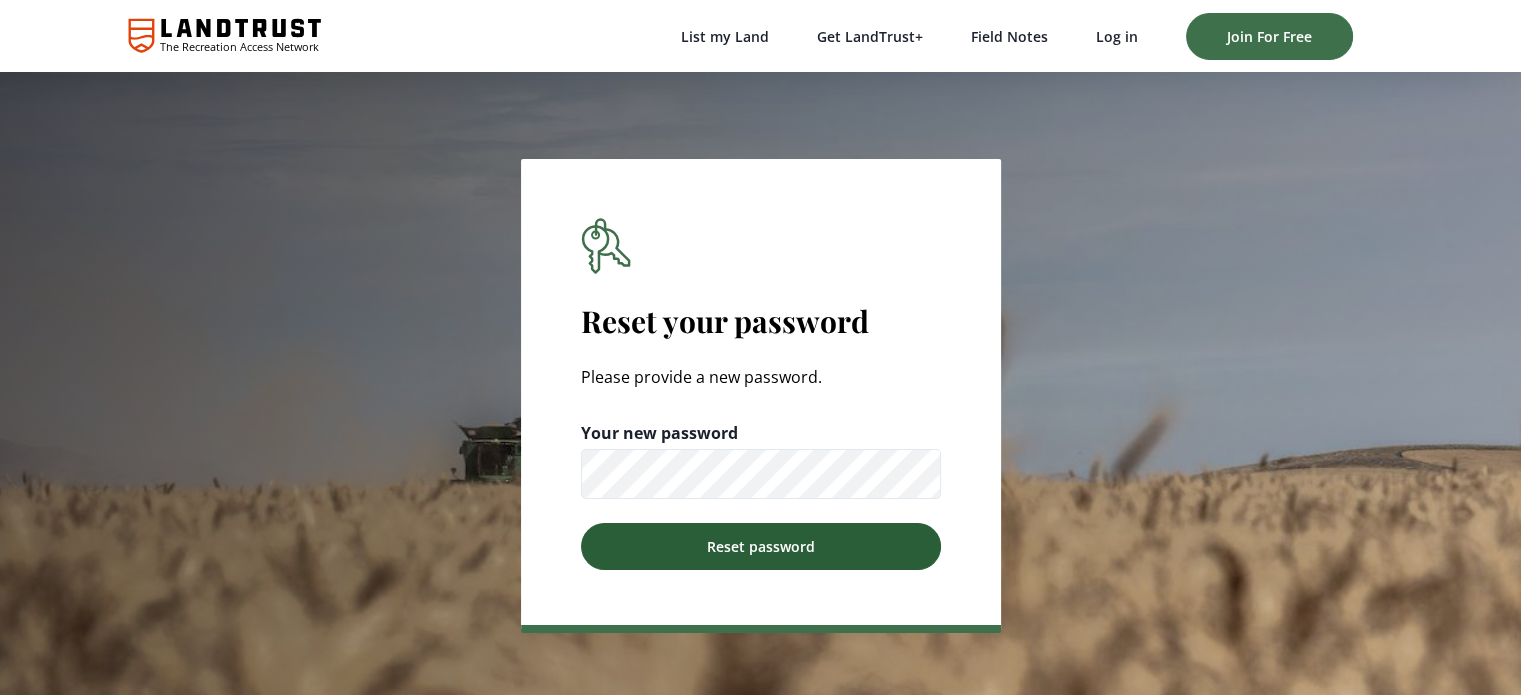 click on "Reset password" at bounding box center (761, 546) 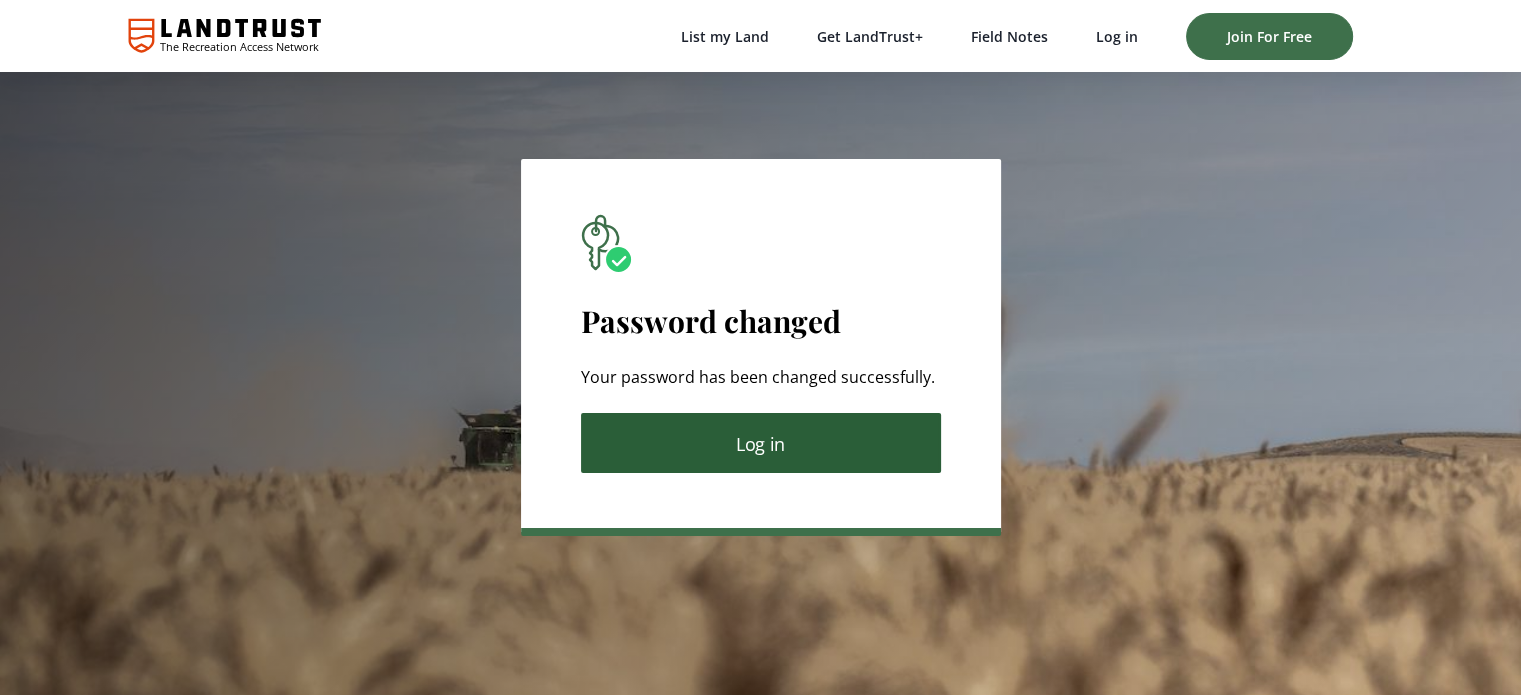 click on "Log in" at bounding box center [760, 444] 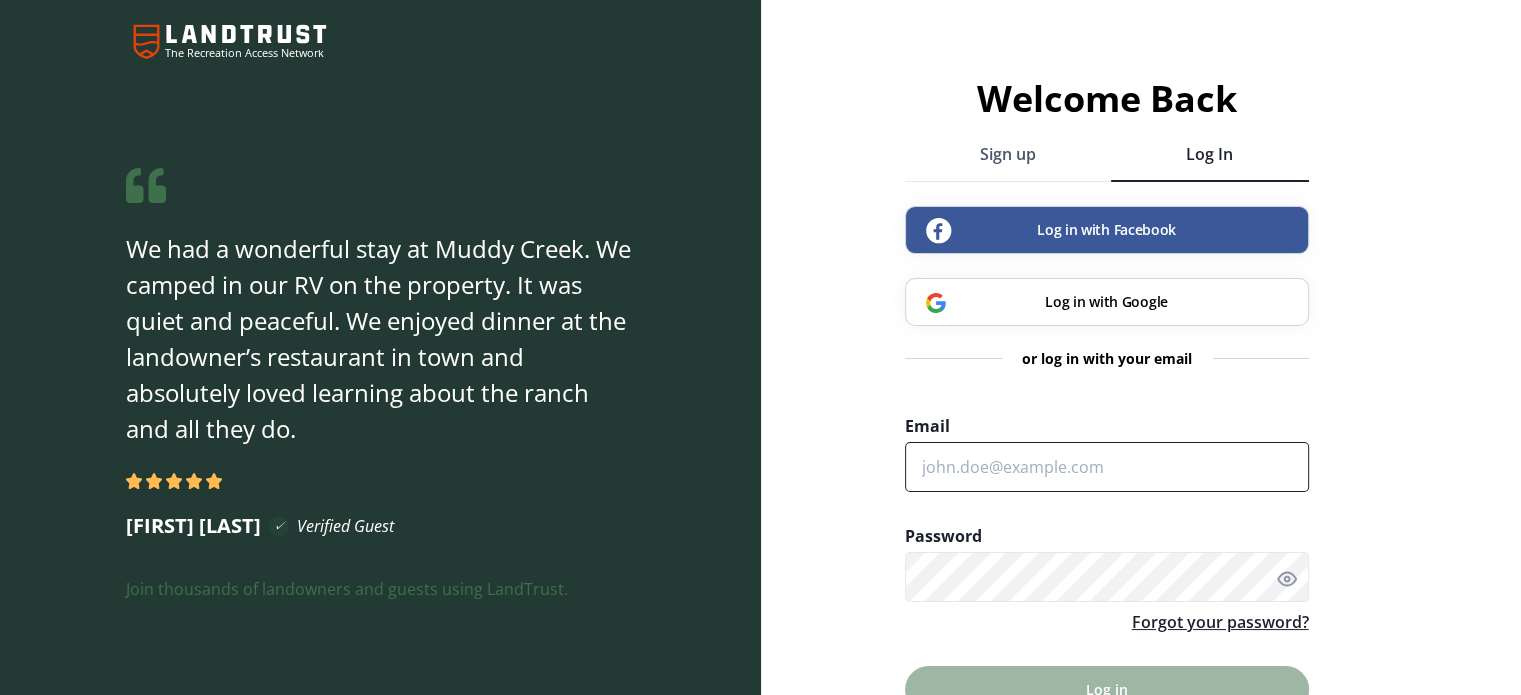 click on "Email" at bounding box center [1107, 467] 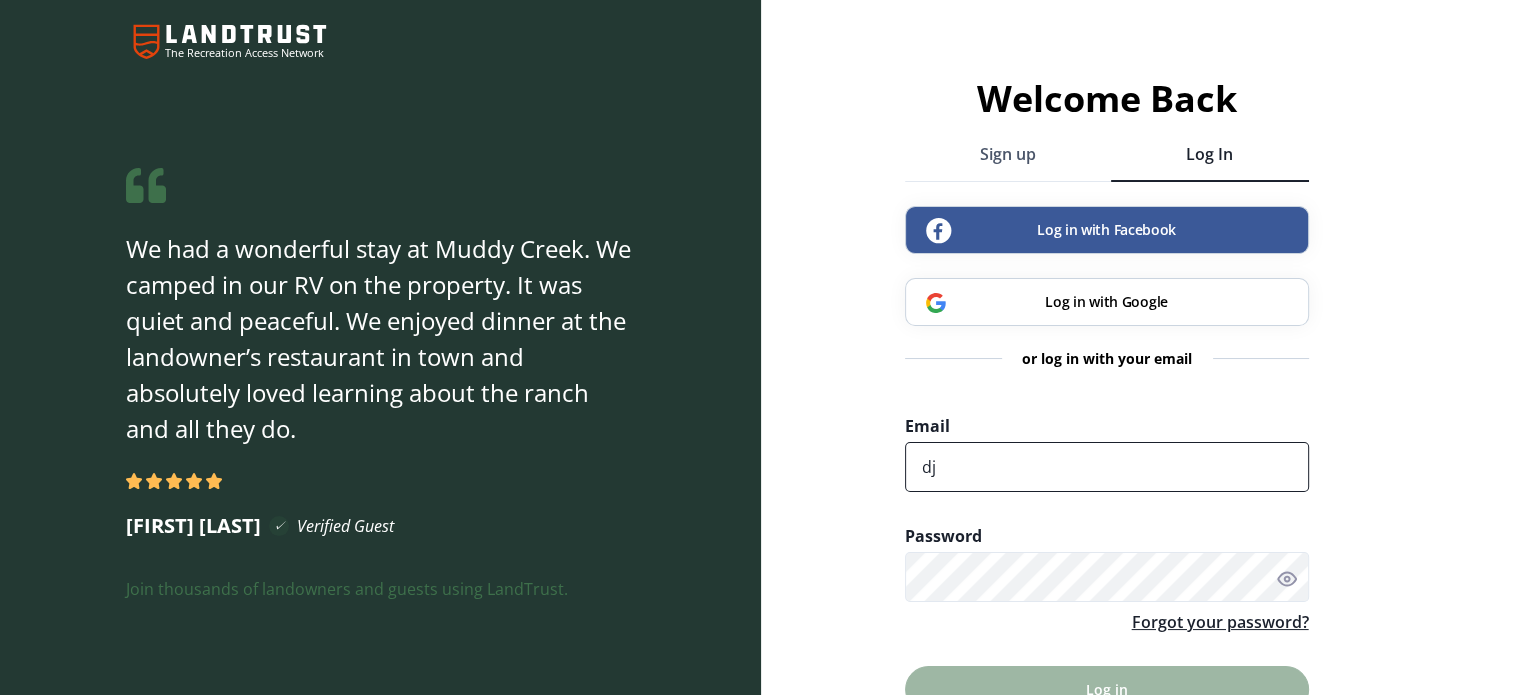 type on "[EMAIL]" 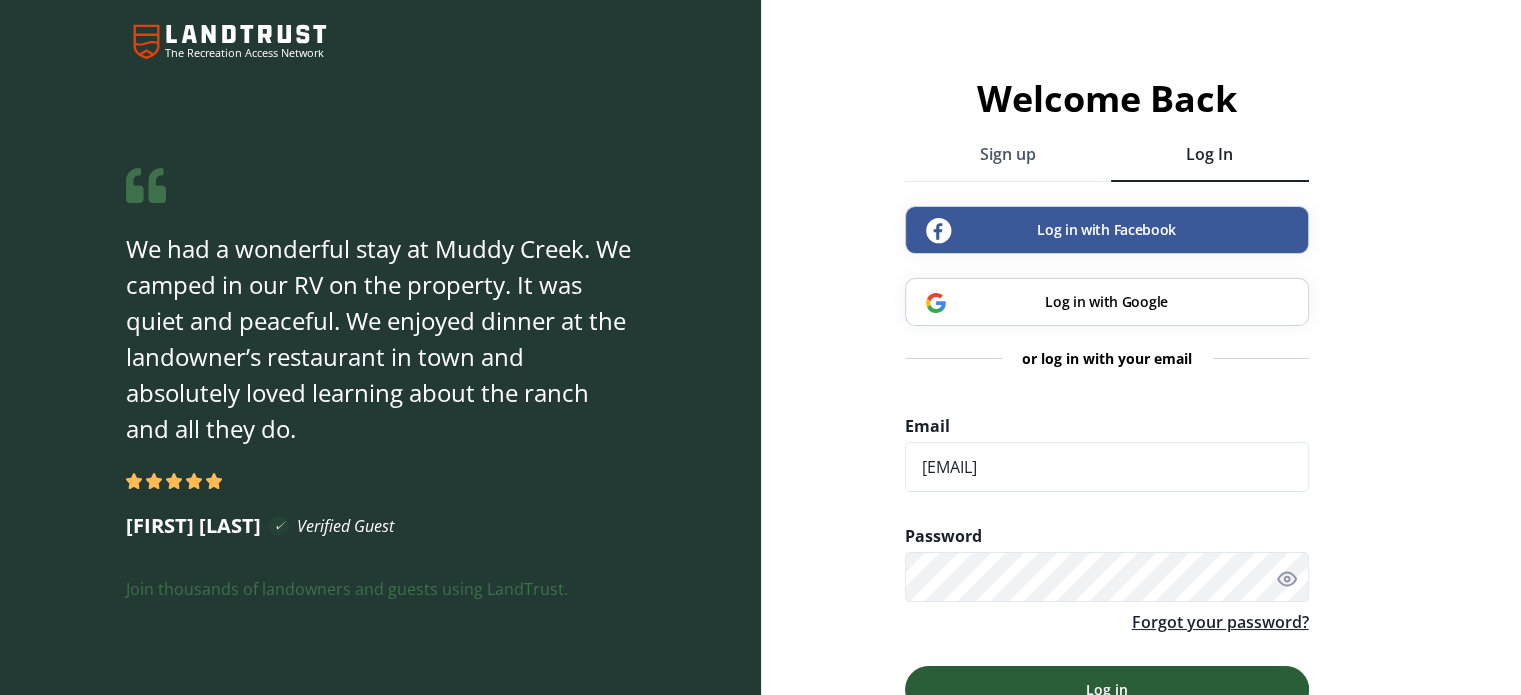 click on "Log in" at bounding box center [1107, 689] 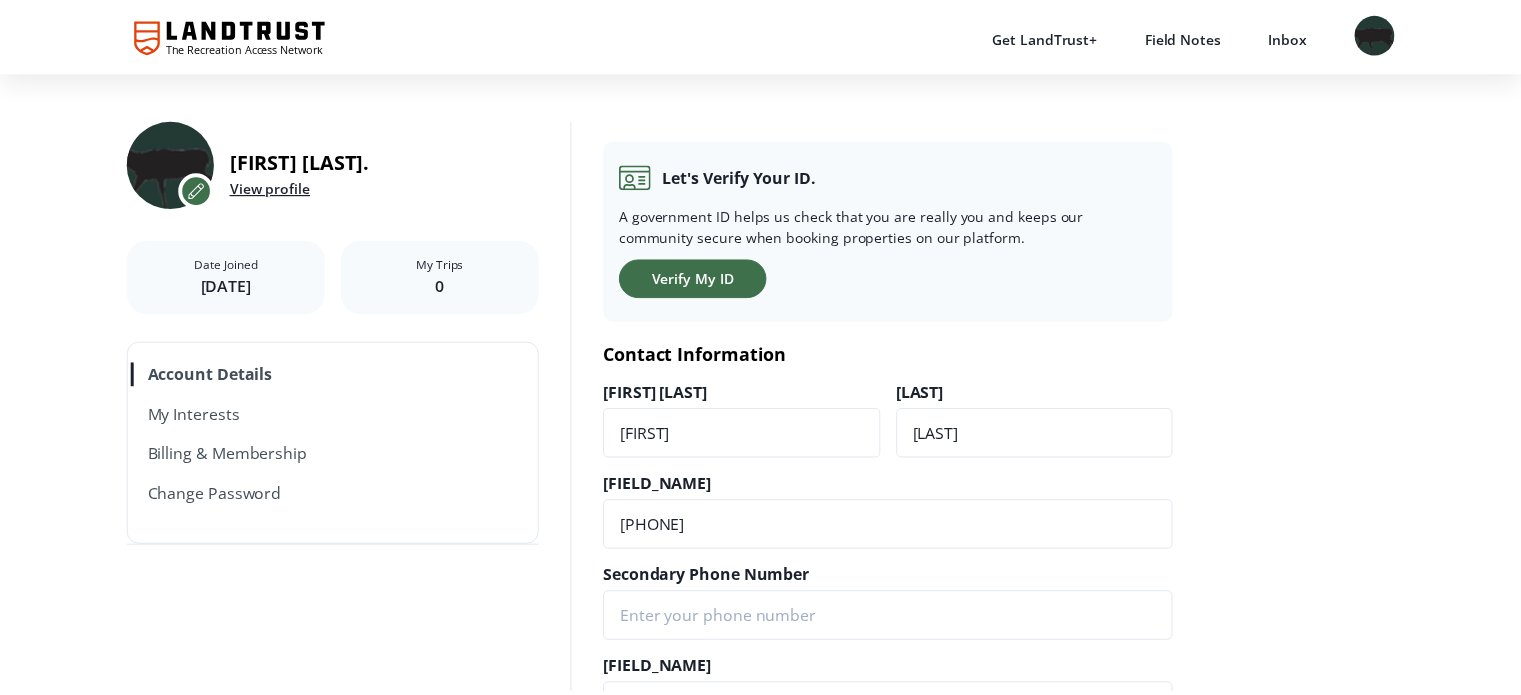 scroll, scrollTop: 0, scrollLeft: 0, axis: both 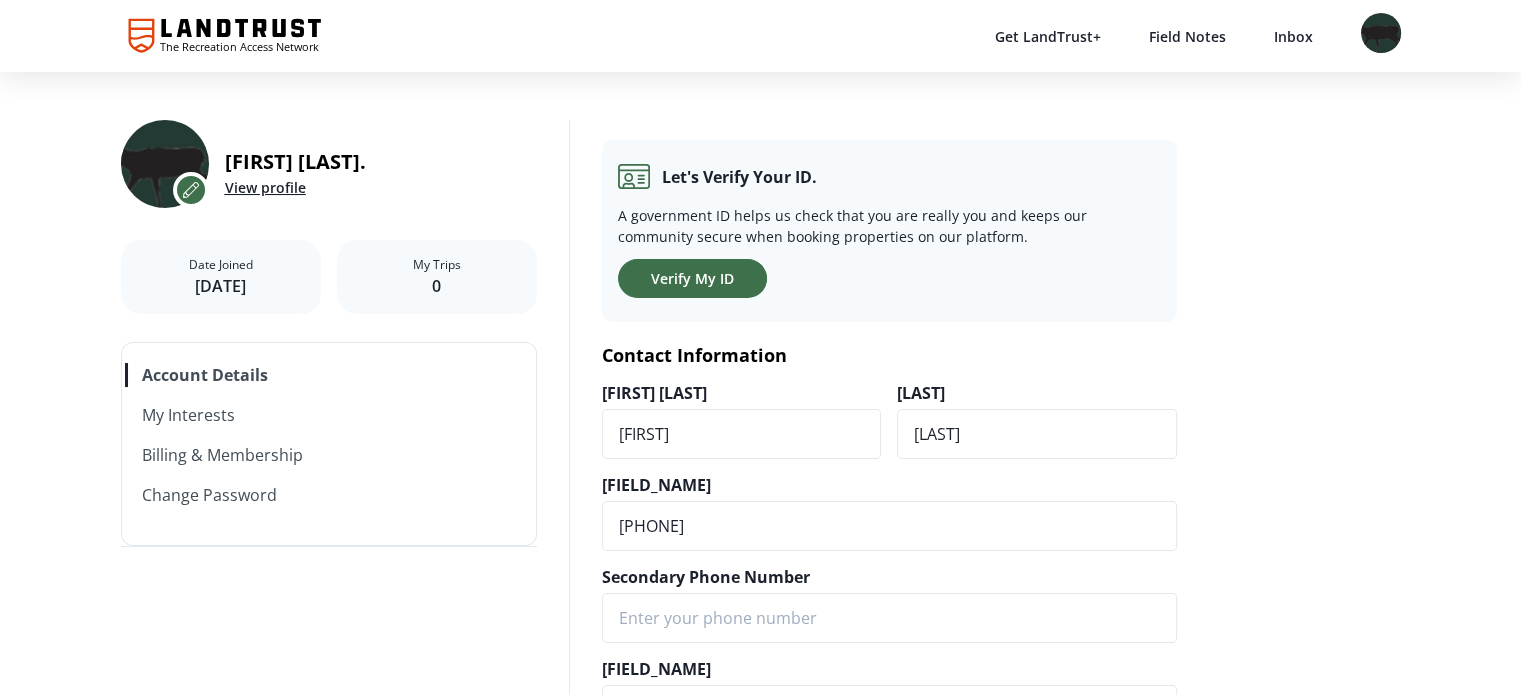 click on "Get LandTrust+" at bounding box center (1072, 36) 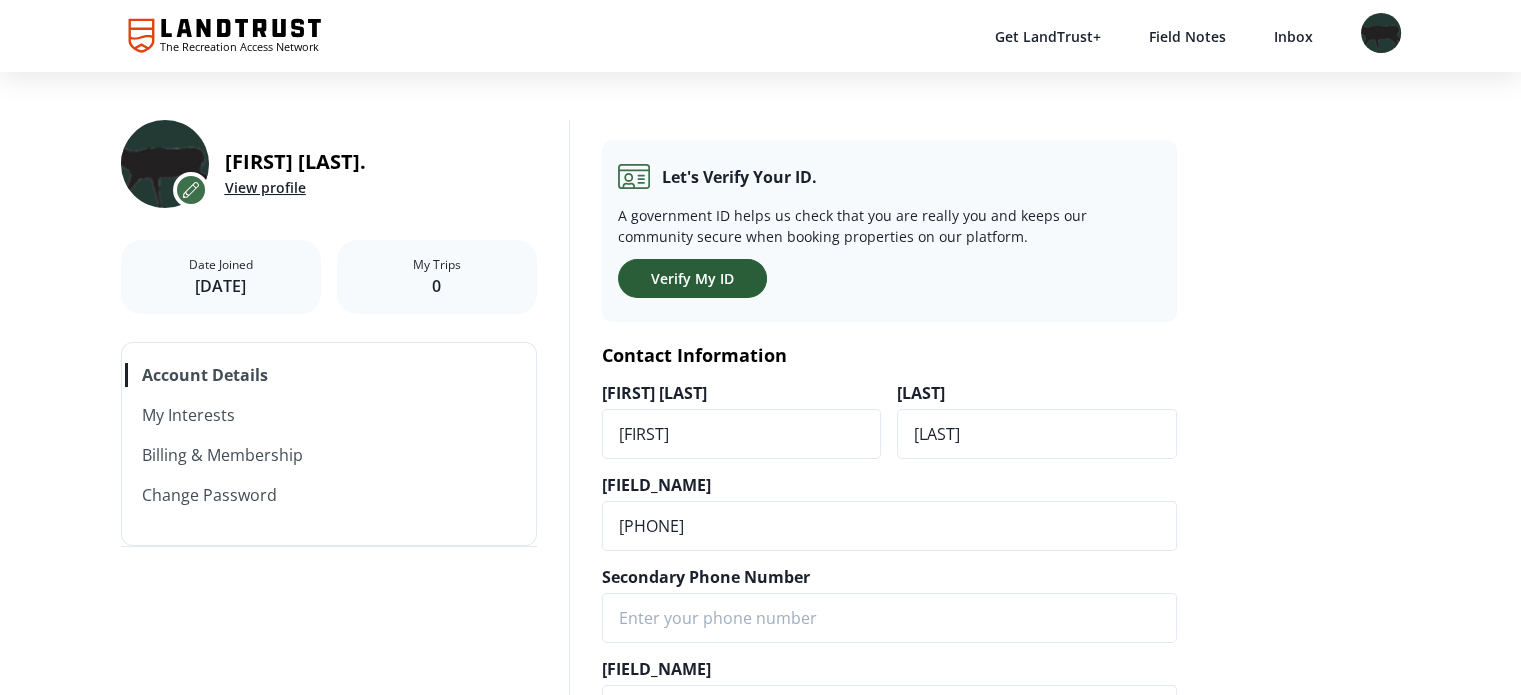 click on "Verify My ID" at bounding box center [692, 278] 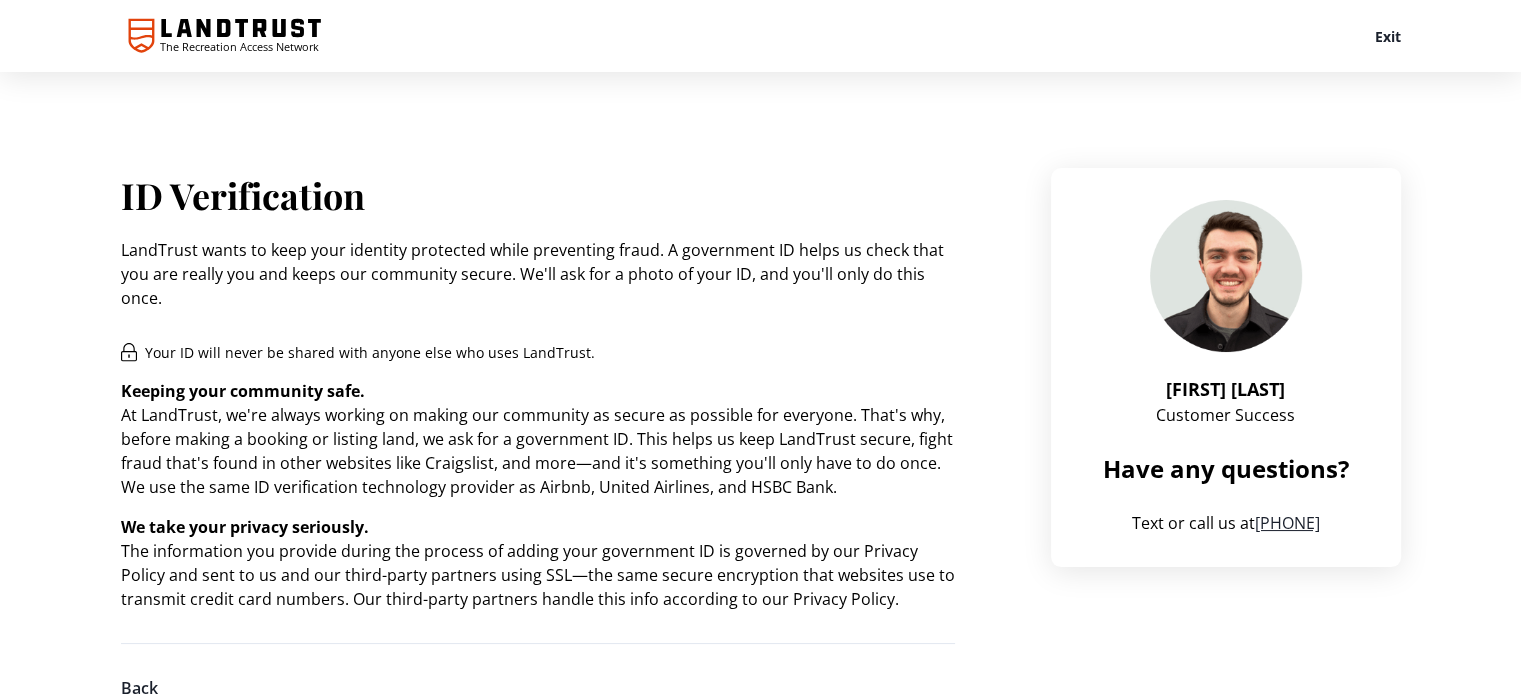 click on "LandTrust wants to keep your identity protected while preventing fraud. A government ID helps us check that you are really you and keeps our community secure. We'll ask for a photo of your ID, and you'll only do this once." at bounding box center [538, 274] 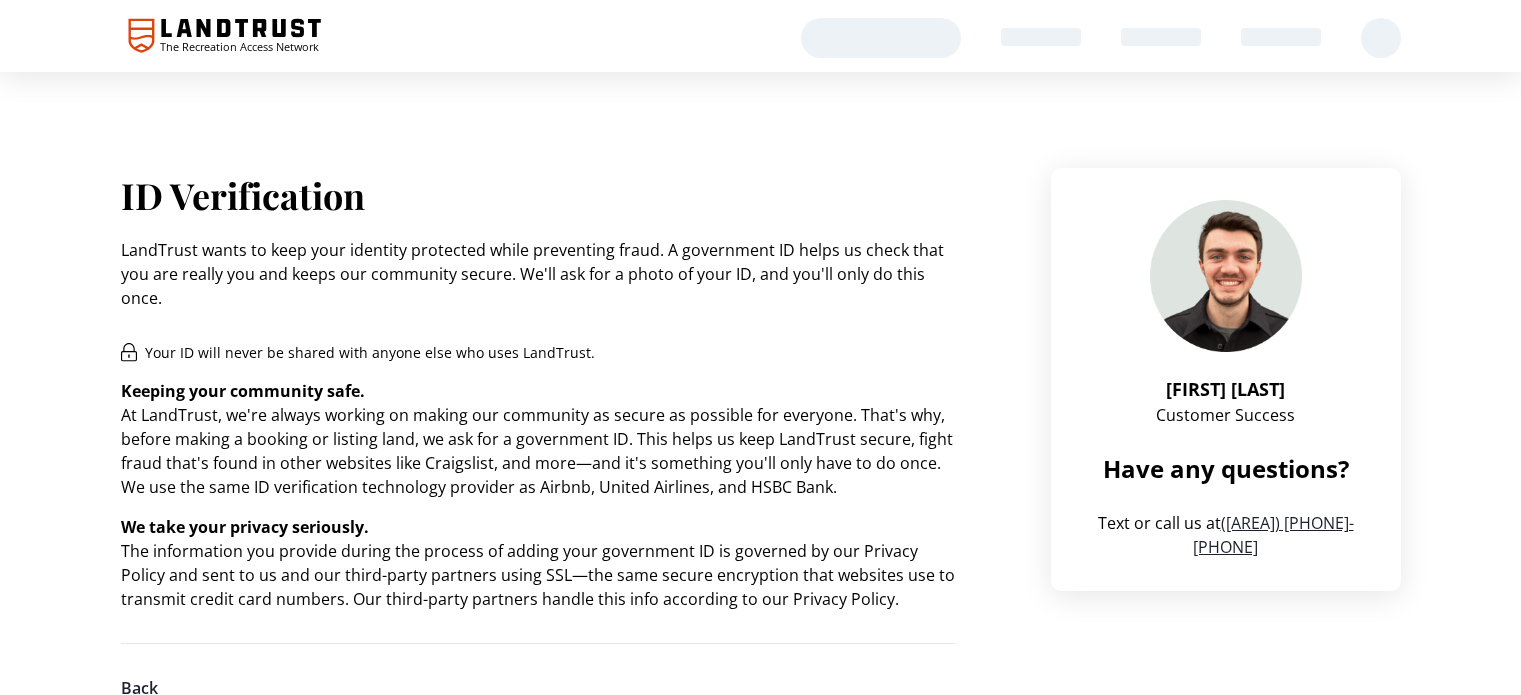 scroll, scrollTop: 0, scrollLeft: 0, axis: both 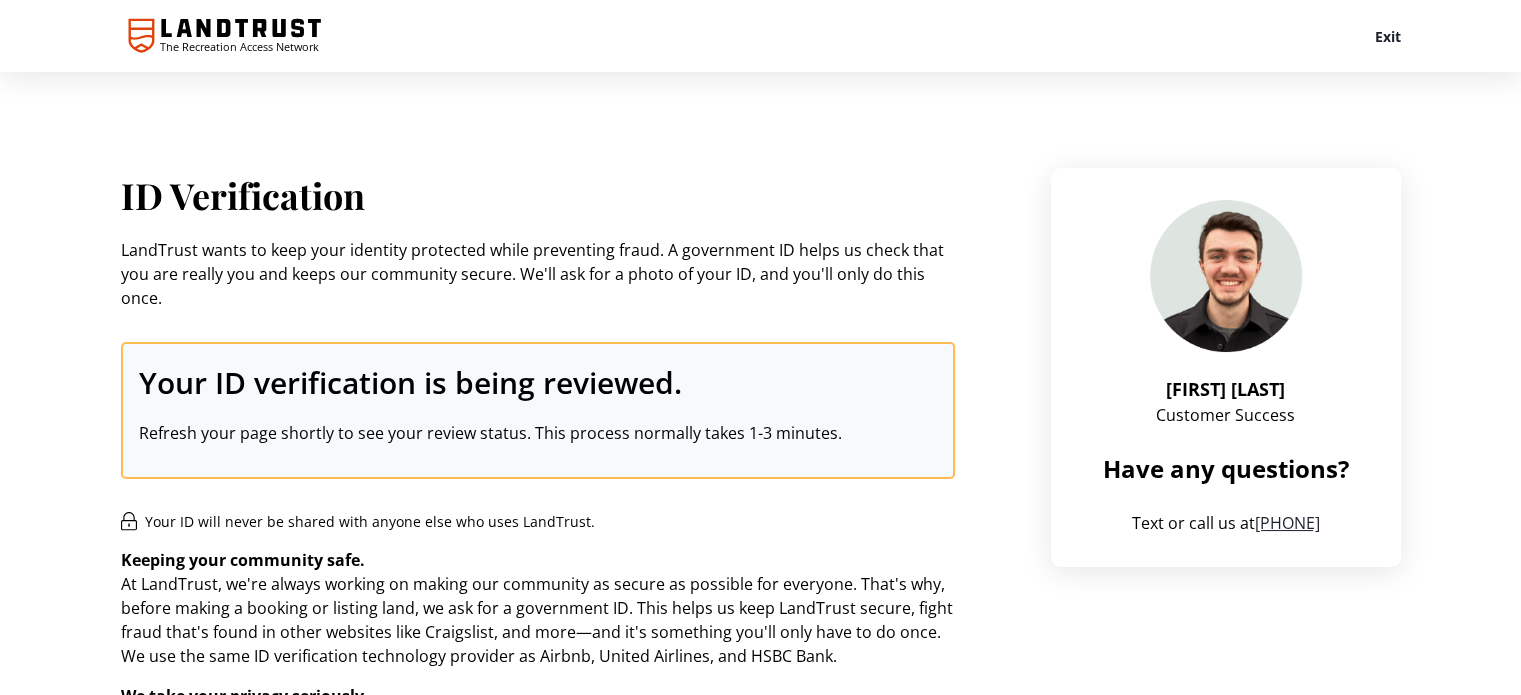 click on "Your ID verification is being reviewed." at bounding box center [410, 382] 